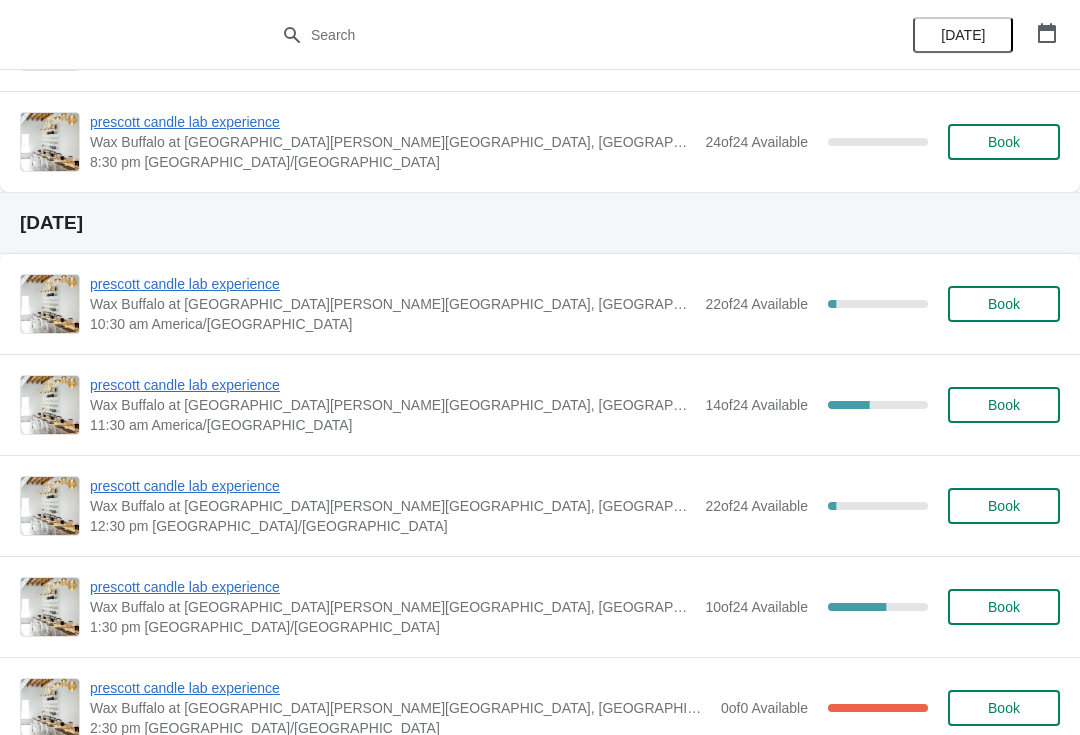 scroll, scrollTop: 1113, scrollLeft: 0, axis: vertical 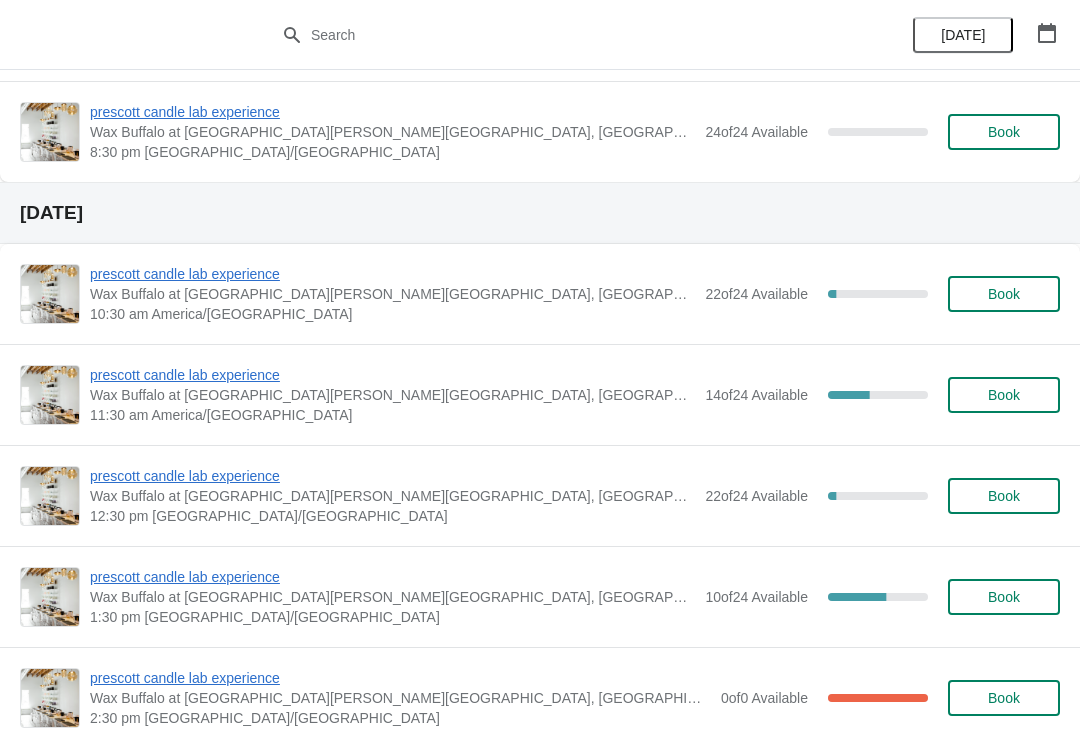 click on "Wax Buffalo at [GEOGRAPHIC_DATA][PERSON_NAME][GEOGRAPHIC_DATA], [GEOGRAPHIC_DATA], [GEOGRAPHIC_DATA], [GEOGRAPHIC_DATA]" at bounding box center [392, 395] 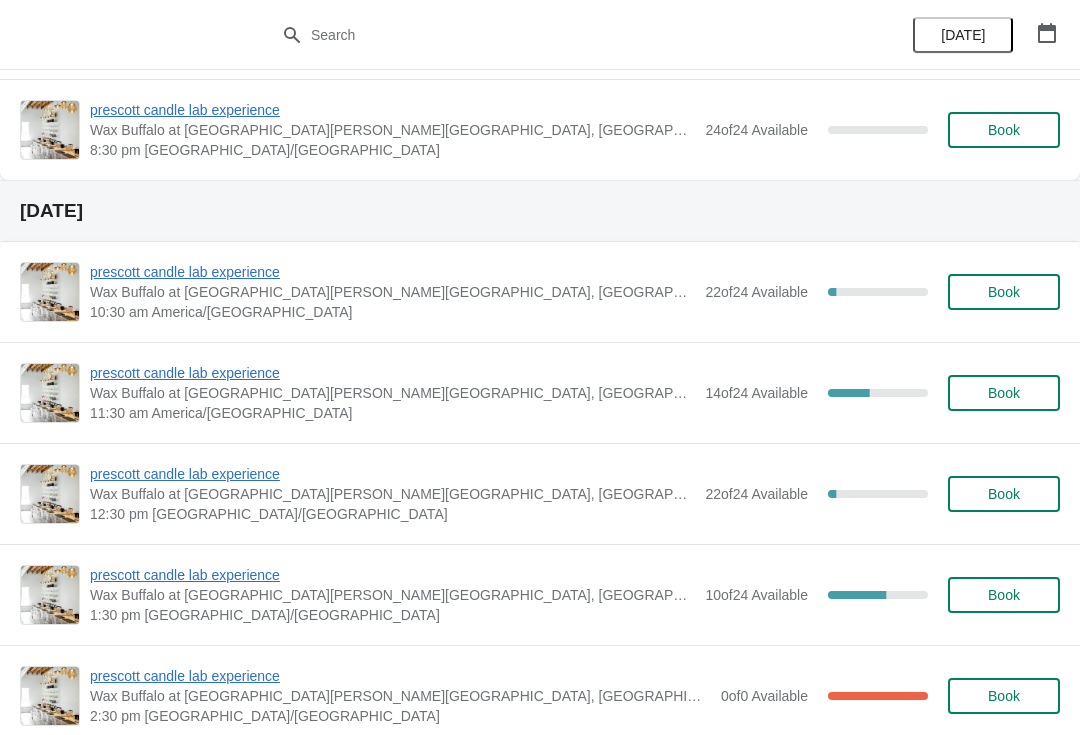 scroll, scrollTop: 1116, scrollLeft: 0, axis: vertical 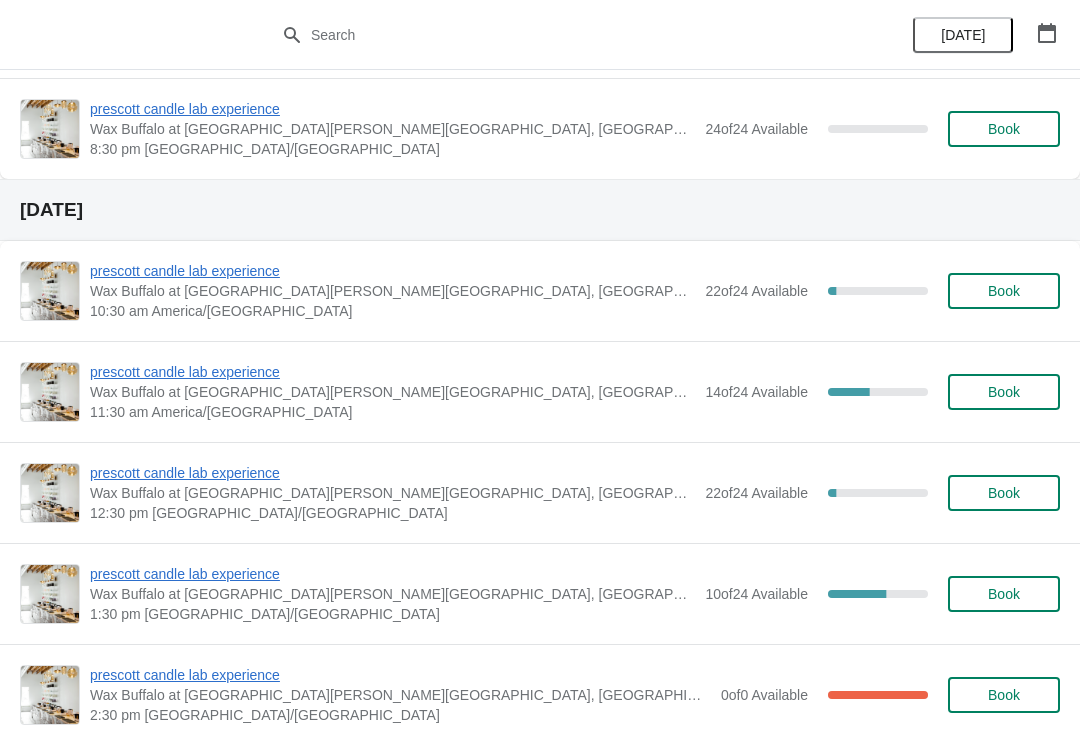 click on "prescott candle lab experience" at bounding box center [392, 372] 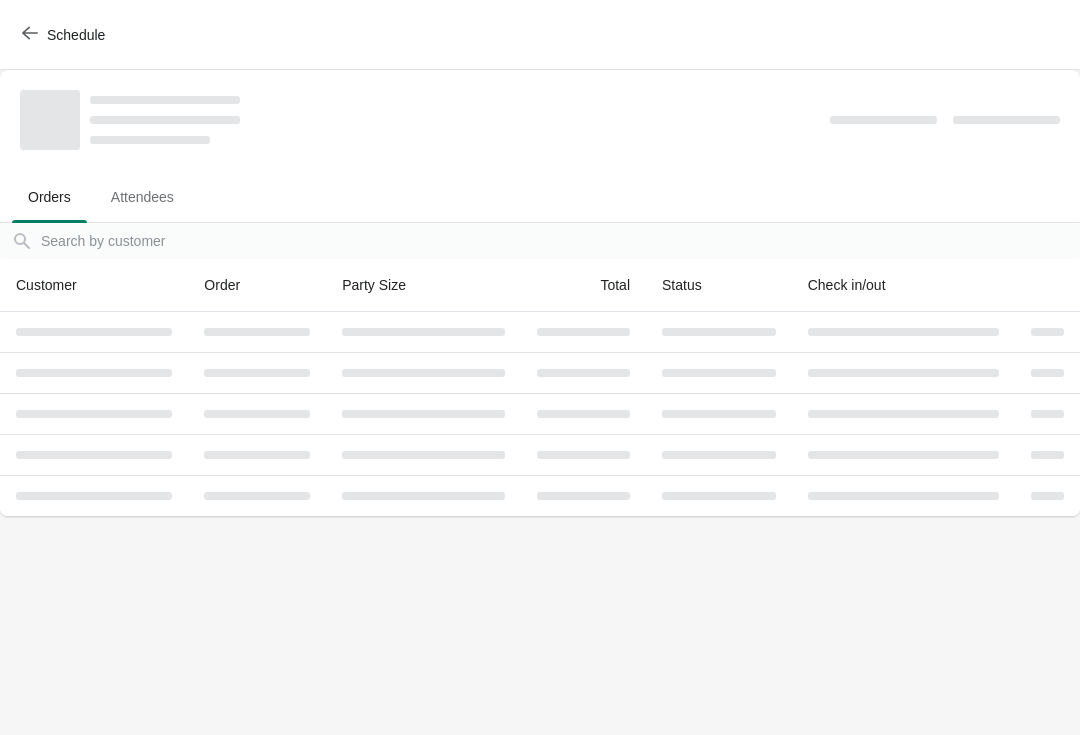 scroll, scrollTop: 0, scrollLeft: 0, axis: both 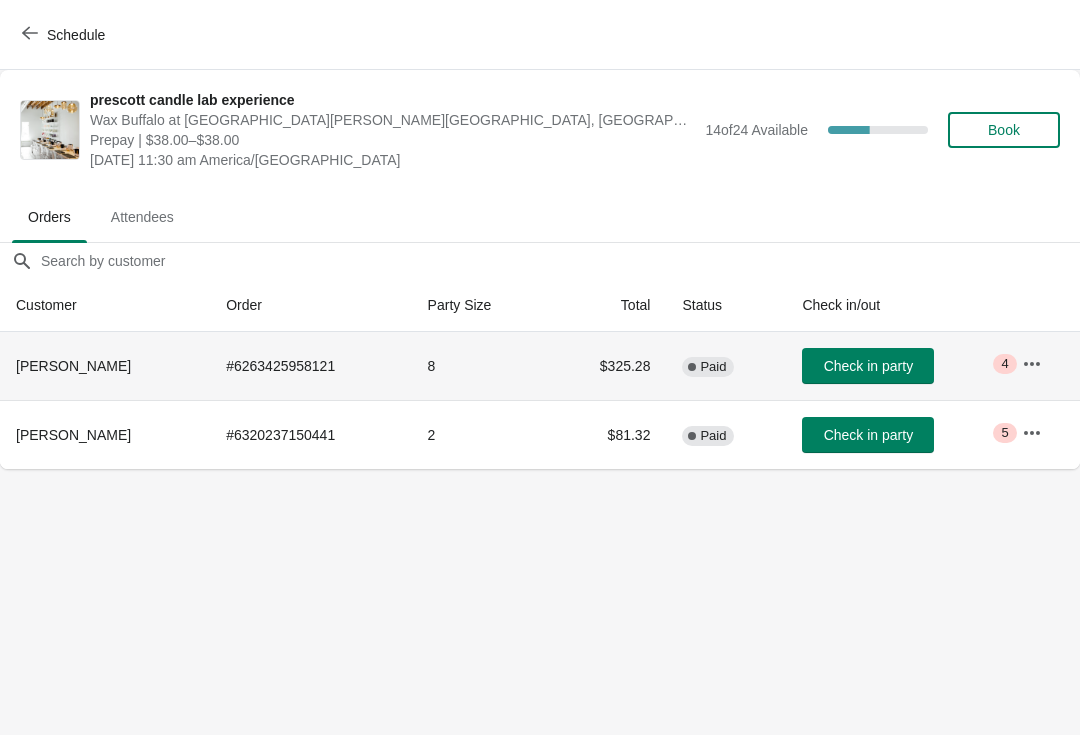 click on "Check in party" at bounding box center [895, 366] 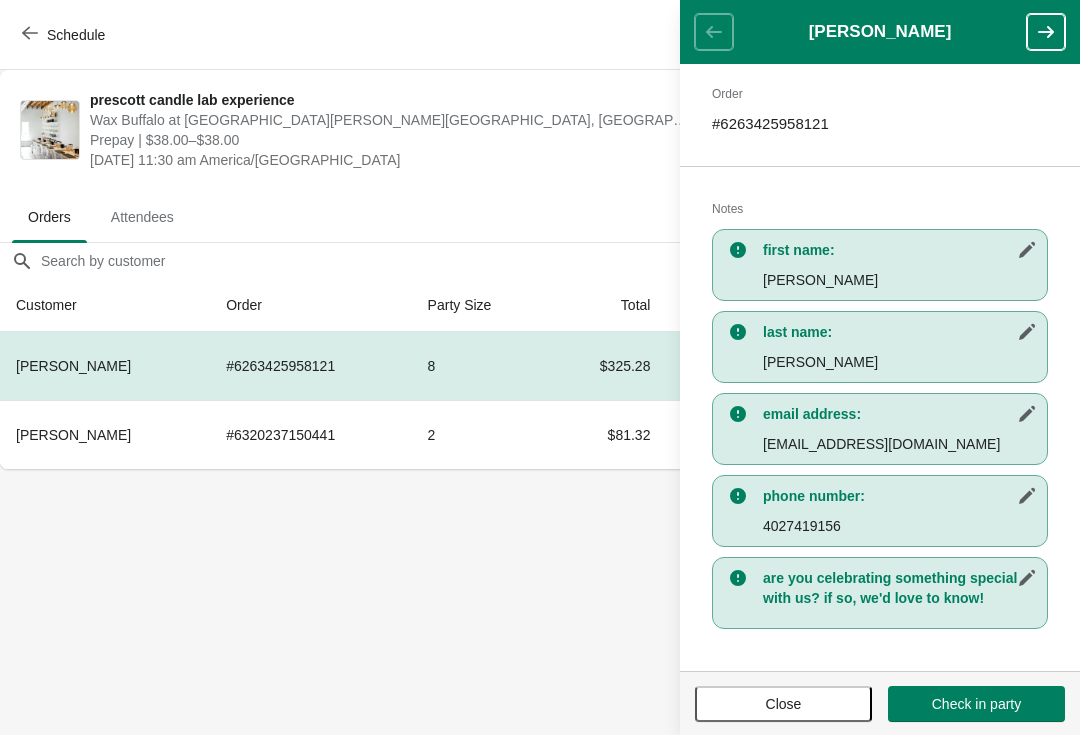 scroll, scrollTop: 307, scrollLeft: 0, axis: vertical 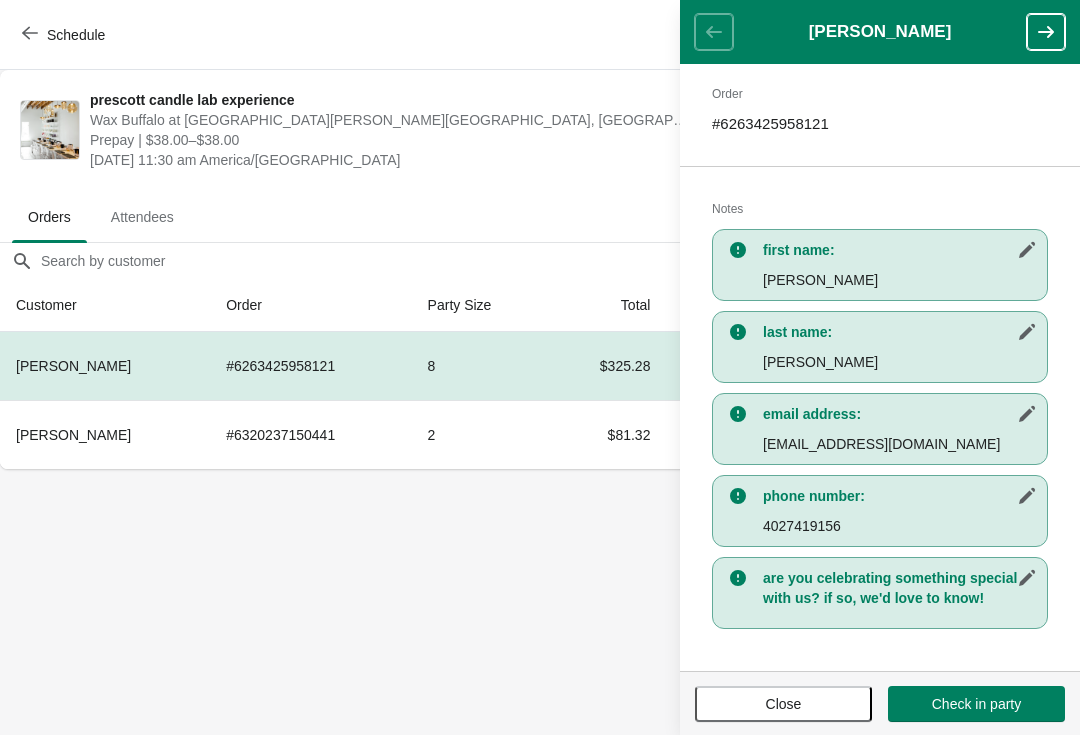 click on "Close" at bounding box center (783, 704) 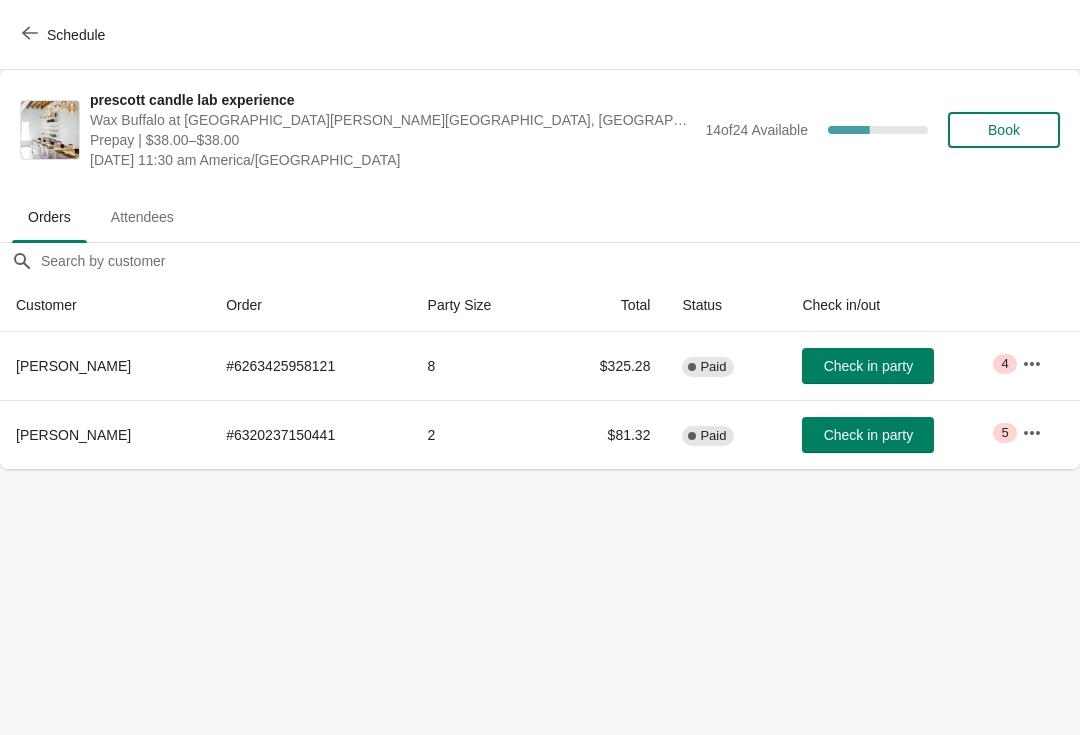 click 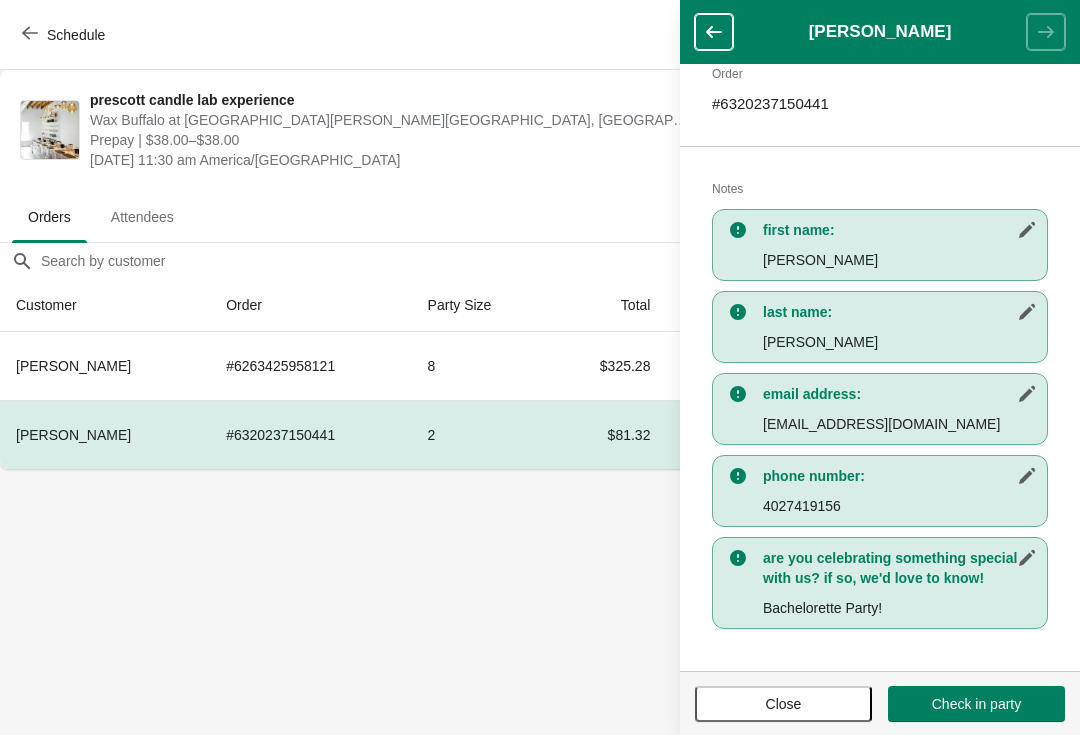 scroll, scrollTop: 327, scrollLeft: 0, axis: vertical 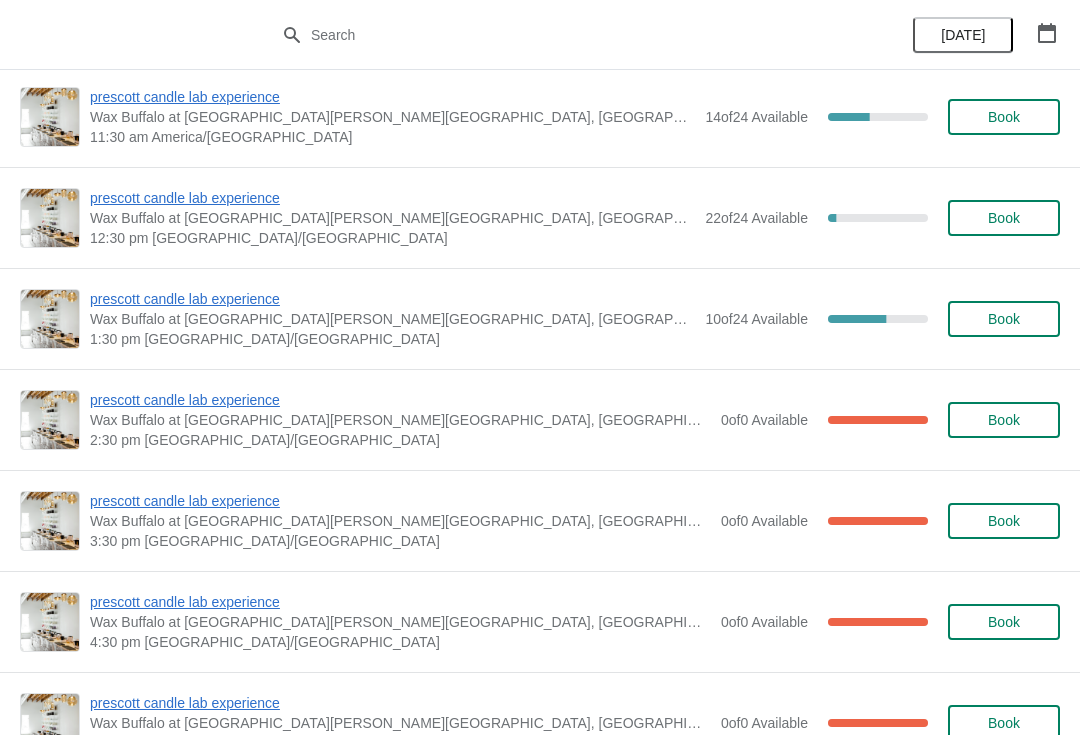 click on "10  of  24   Available 58.333333333333336 %" at bounding box center (816, 319) 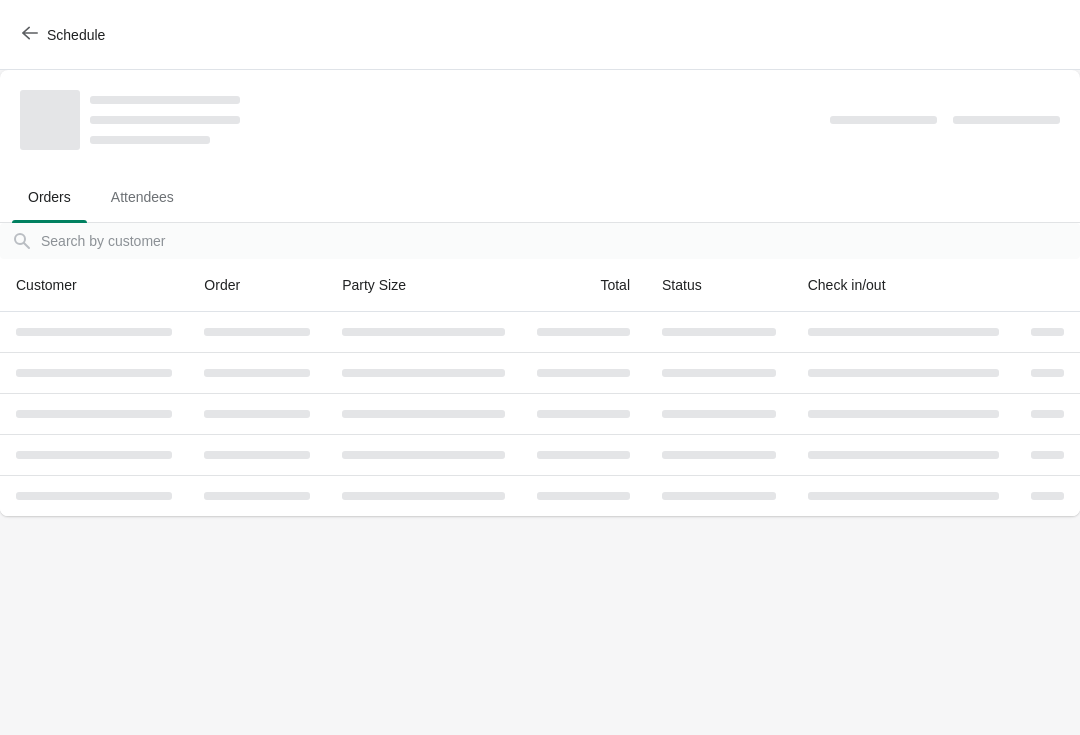 scroll, scrollTop: 0, scrollLeft: 0, axis: both 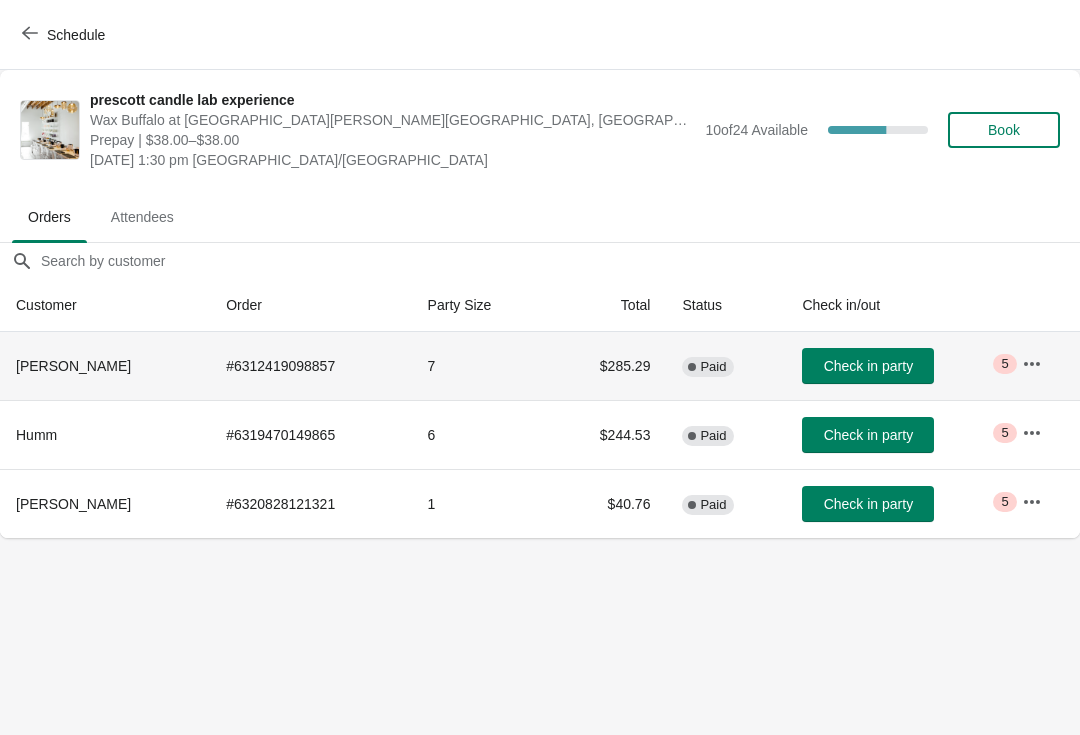 click on "5" at bounding box center [1004, 364] 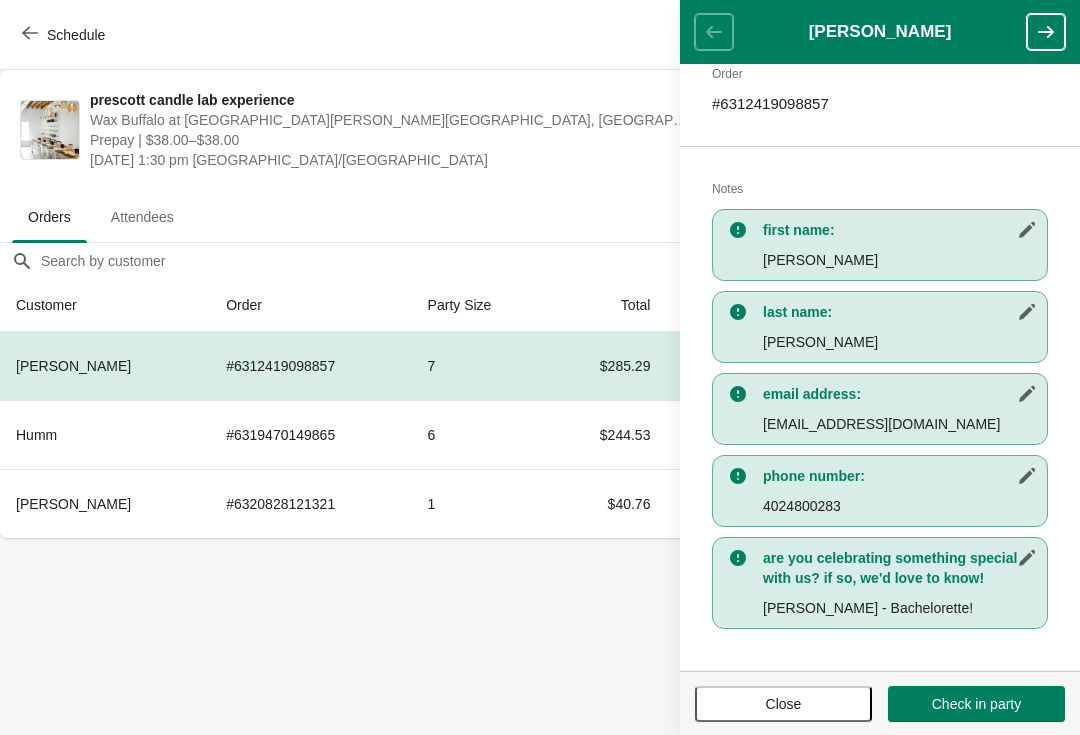 scroll, scrollTop: 327, scrollLeft: 0, axis: vertical 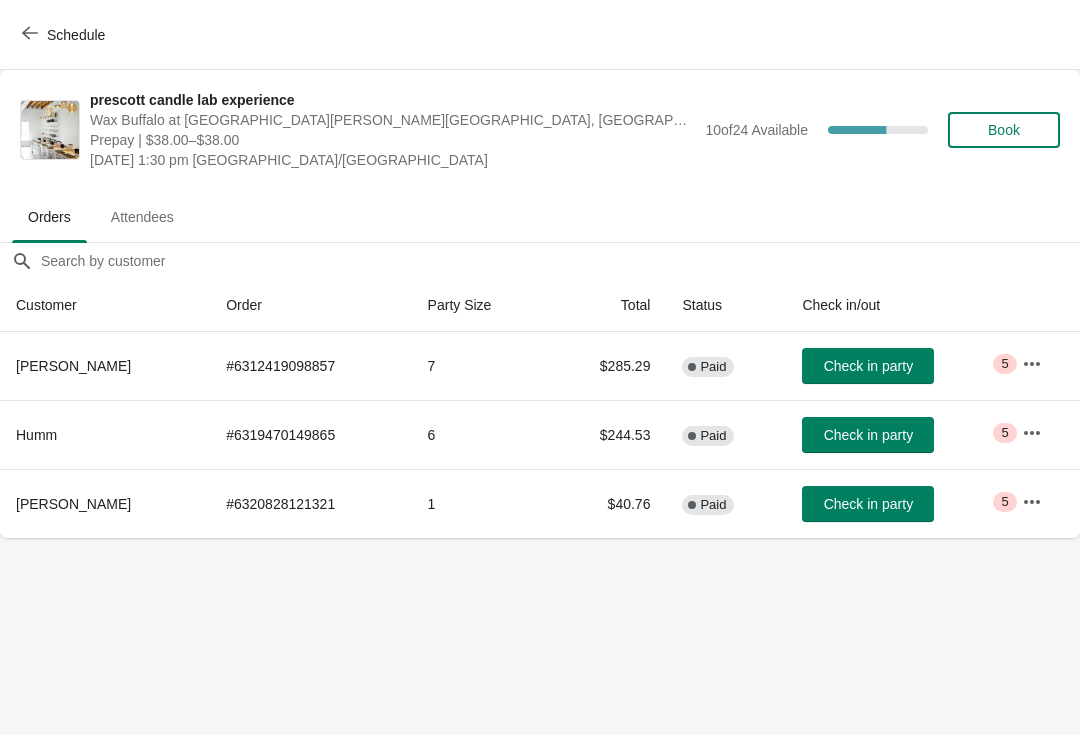 click at bounding box center (1032, 433) 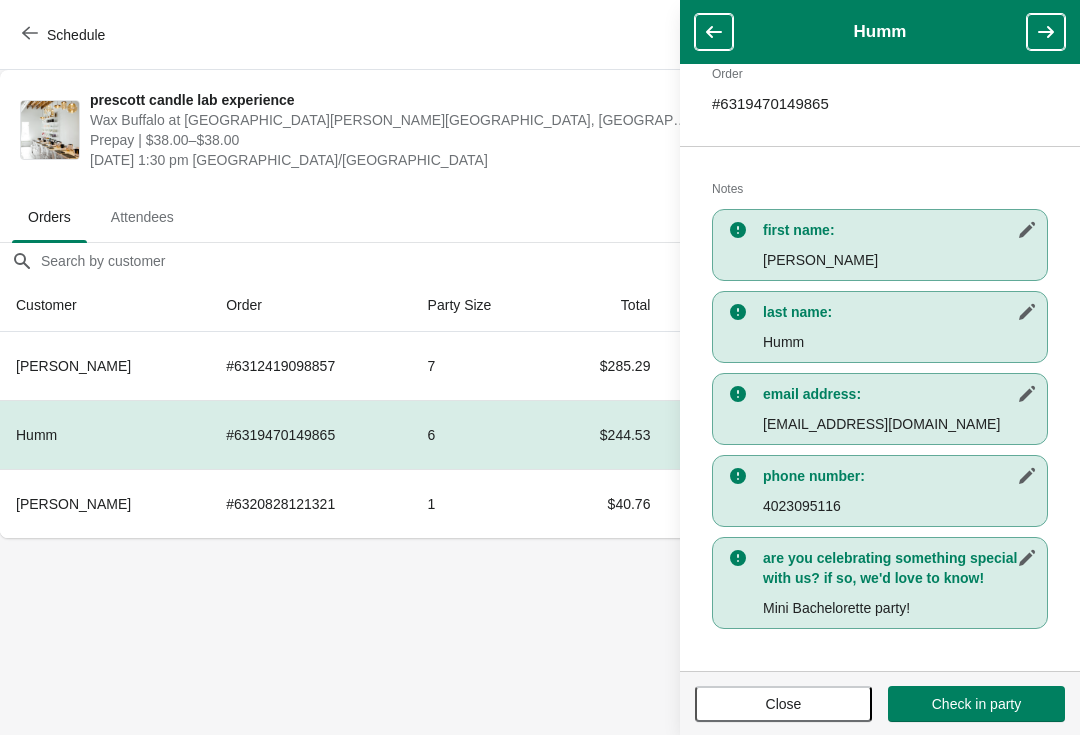 scroll, scrollTop: 327, scrollLeft: 0, axis: vertical 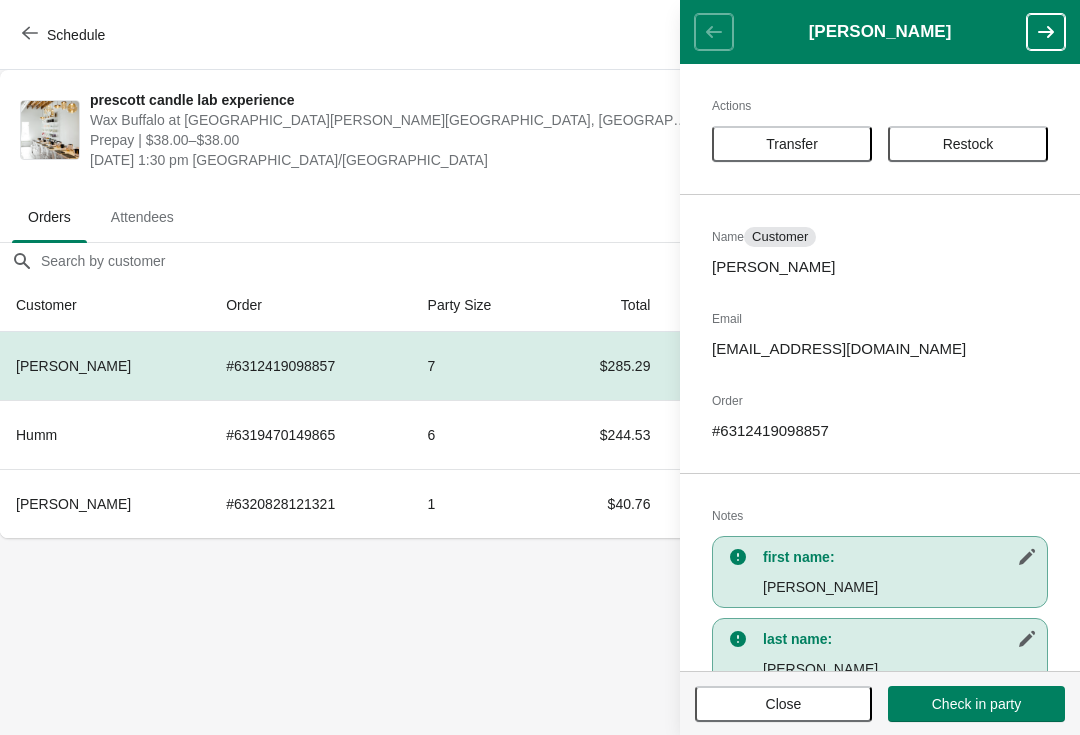 click on "Close" at bounding box center (783, 704) 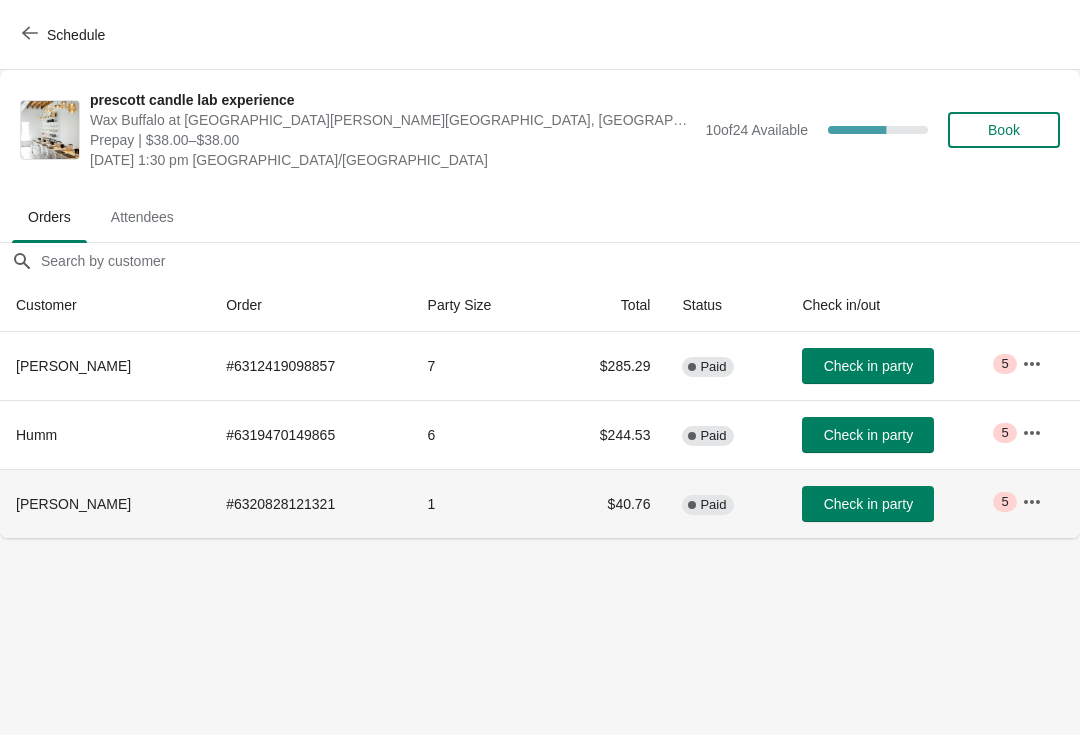 click on "5" at bounding box center (1004, 502) 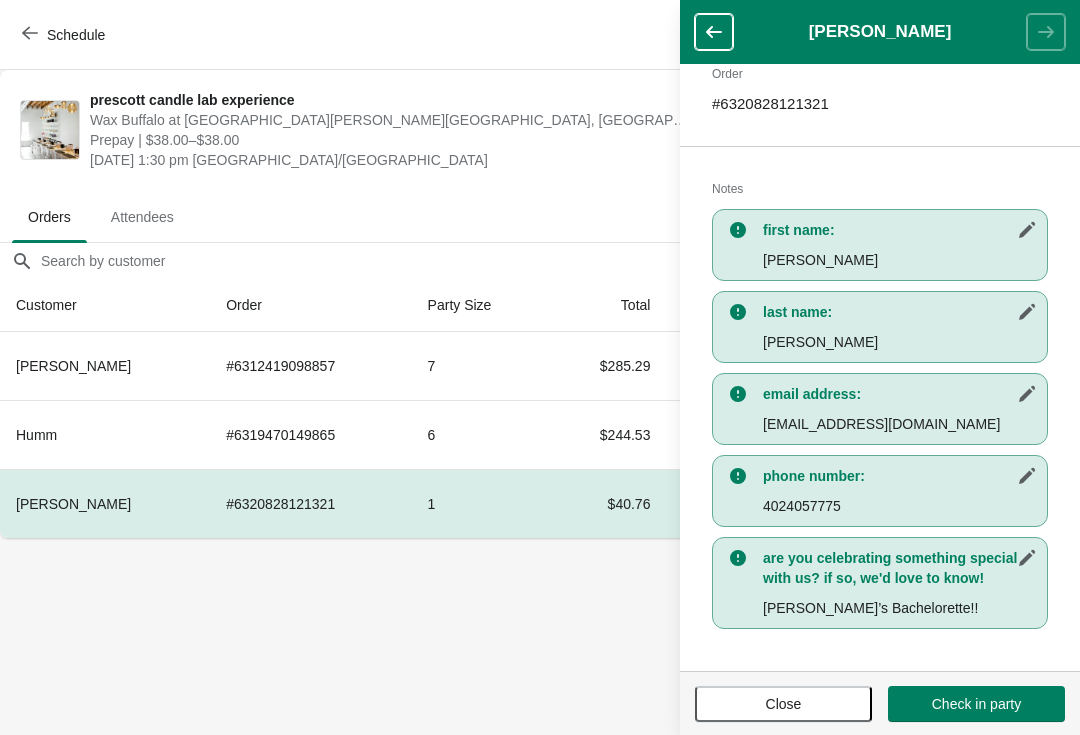scroll, scrollTop: 327, scrollLeft: 0, axis: vertical 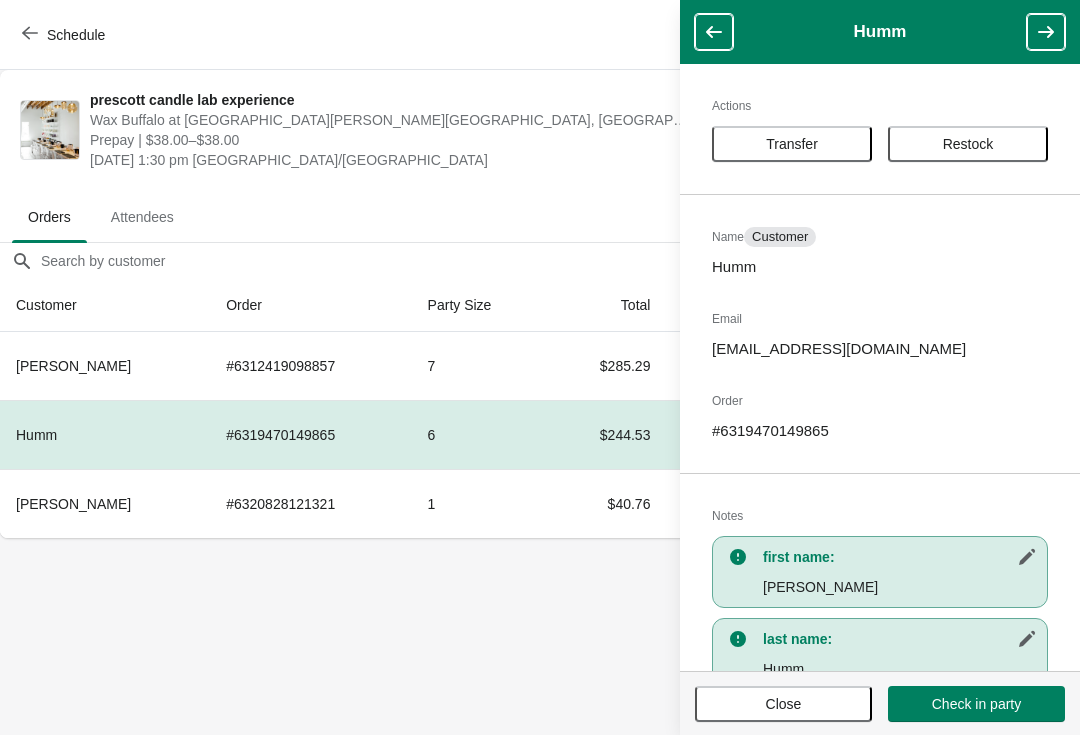 click at bounding box center [714, 32] 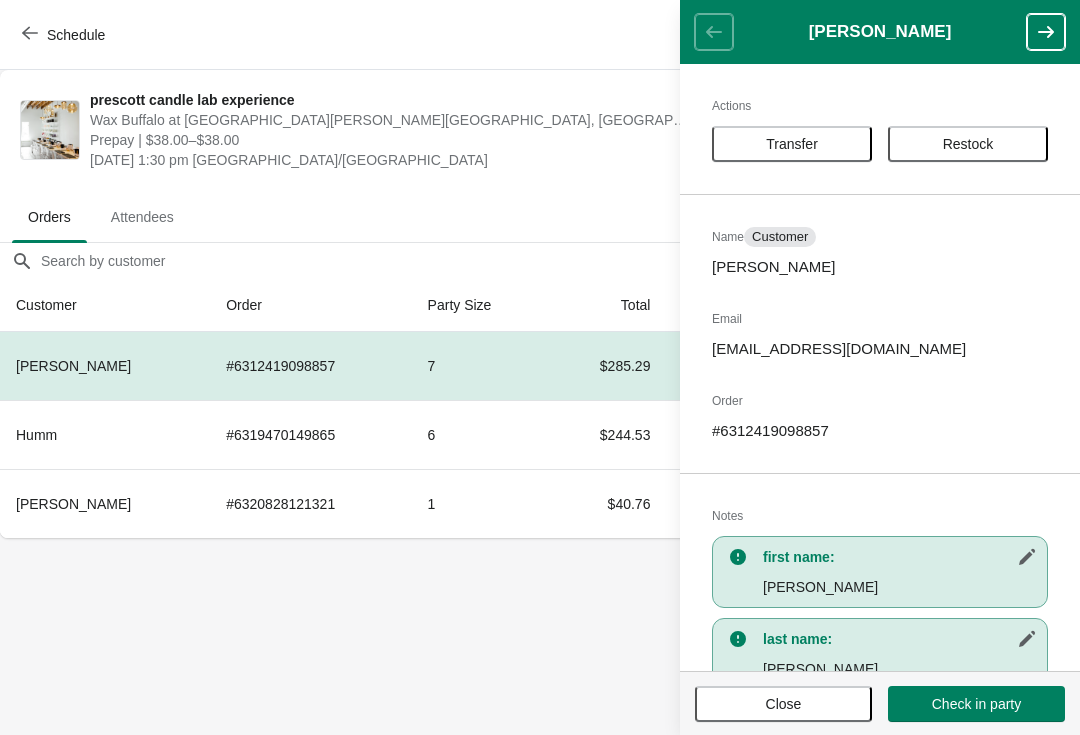 click on "Schedule" at bounding box center (65, 35) 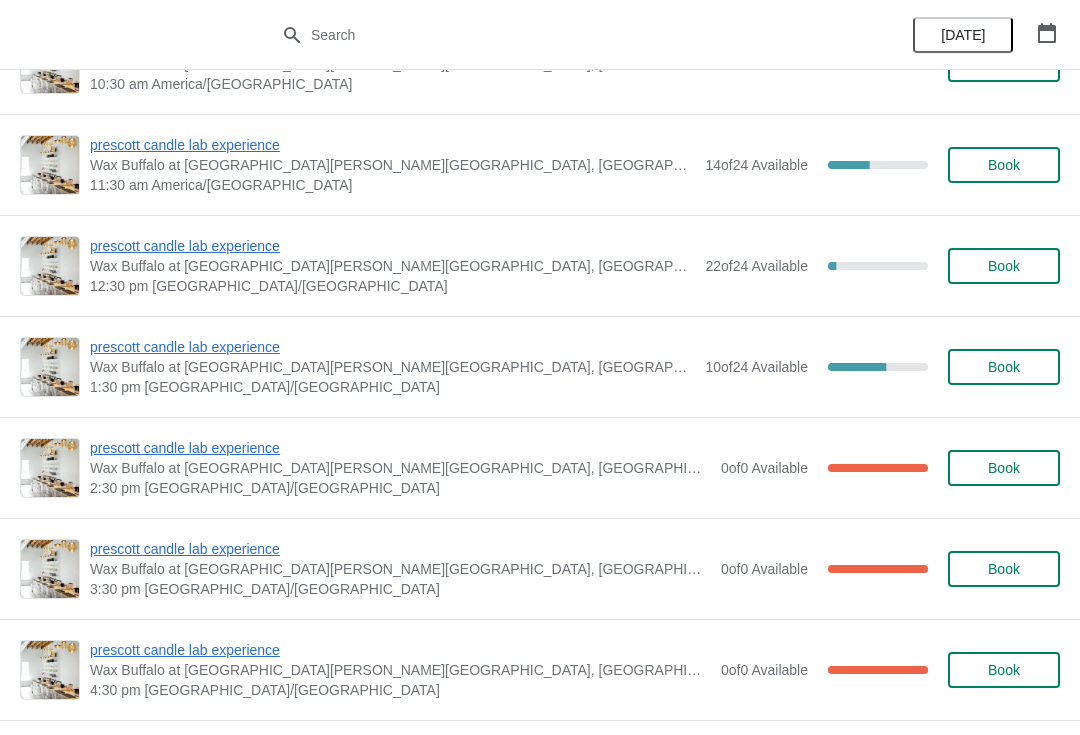 scroll, scrollTop: 1345, scrollLeft: 0, axis: vertical 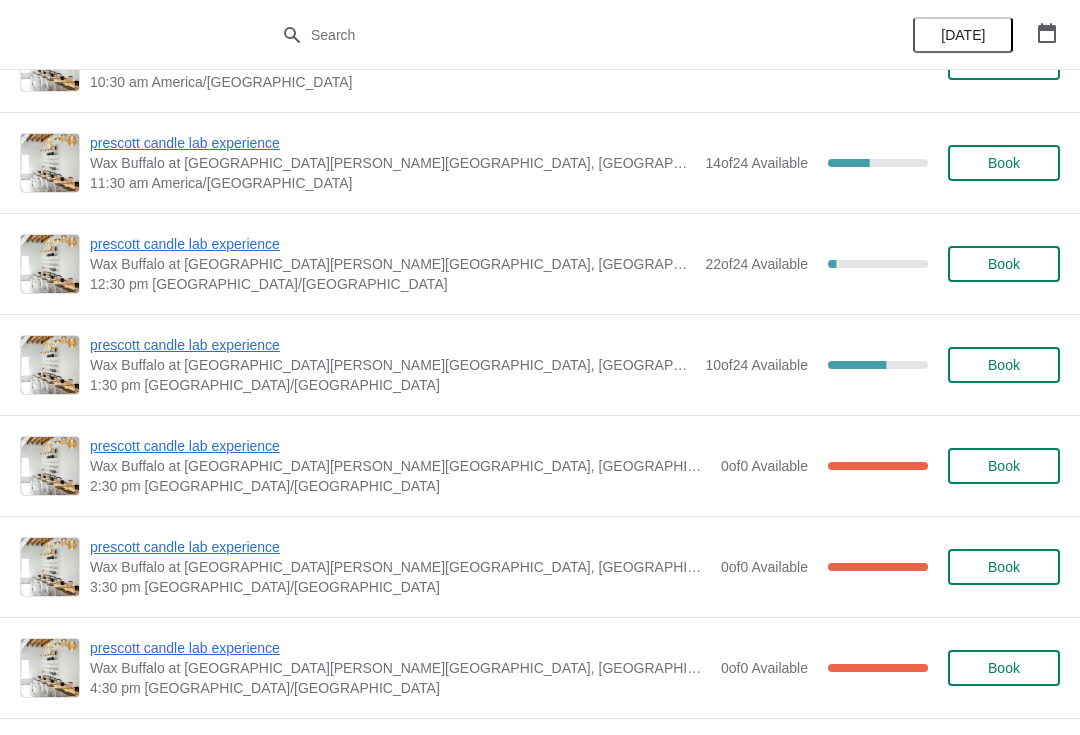 click on "12:30 pm [GEOGRAPHIC_DATA]/[GEOGRAPHIC_DATA]" at bounding box center (392, 284) 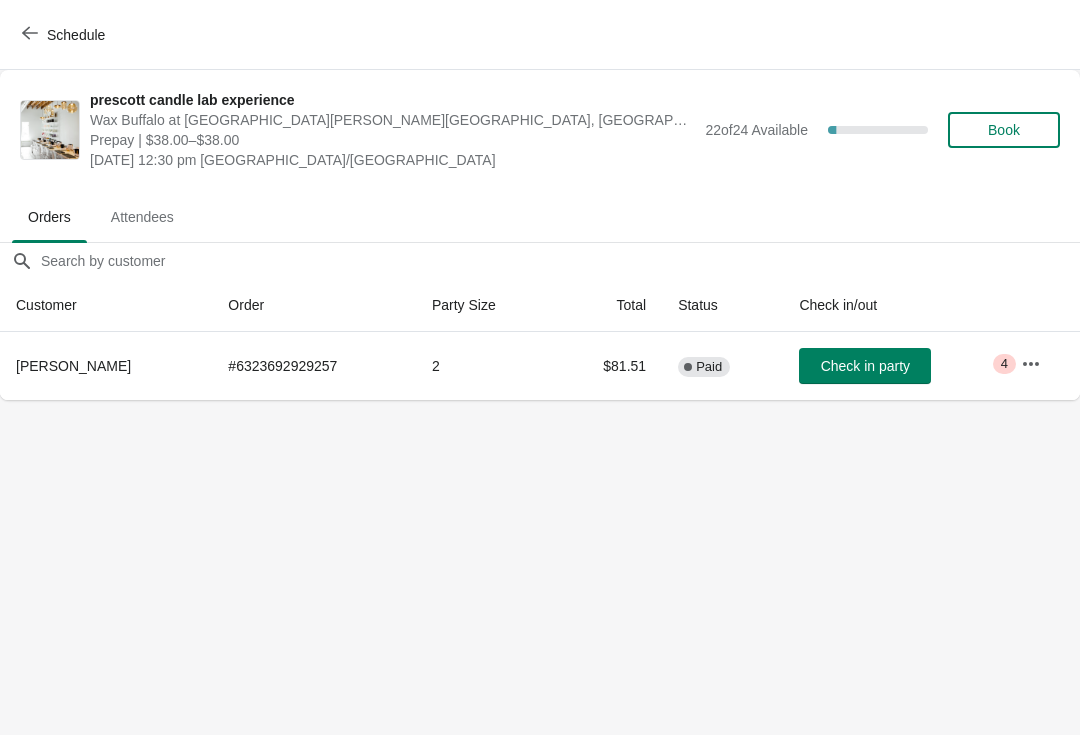 click on "Schedule" at bounding box center (65, 35) 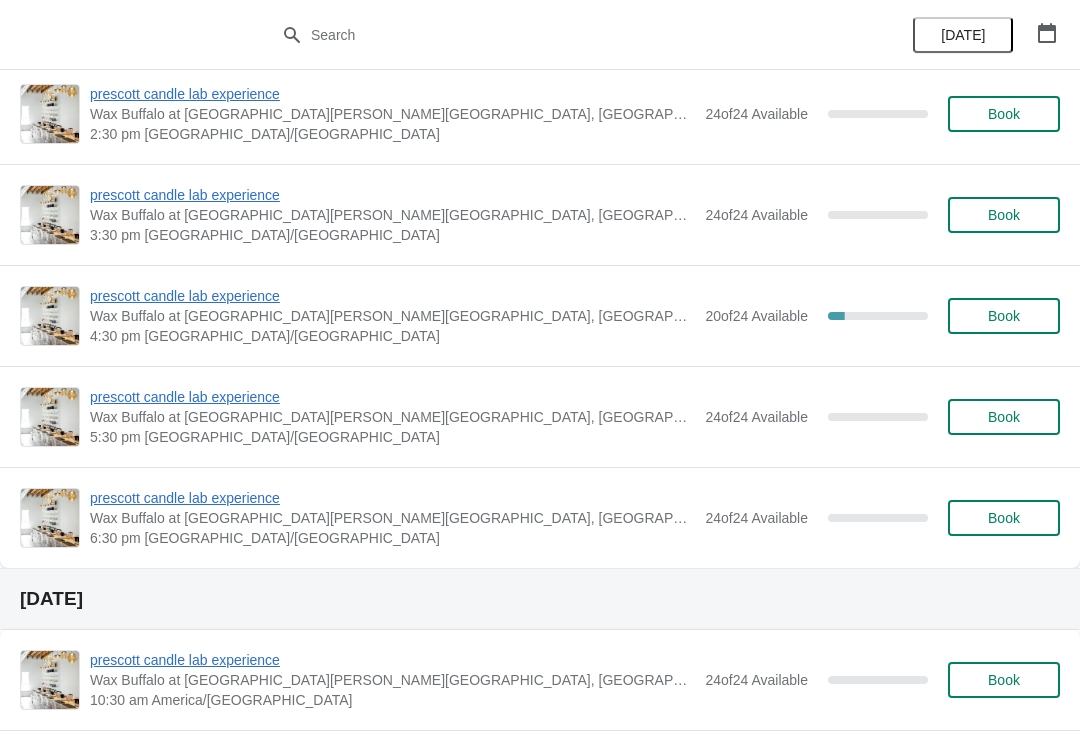 scroll, scrollTop: 2868, scrollLeft: 0, axis: vertical 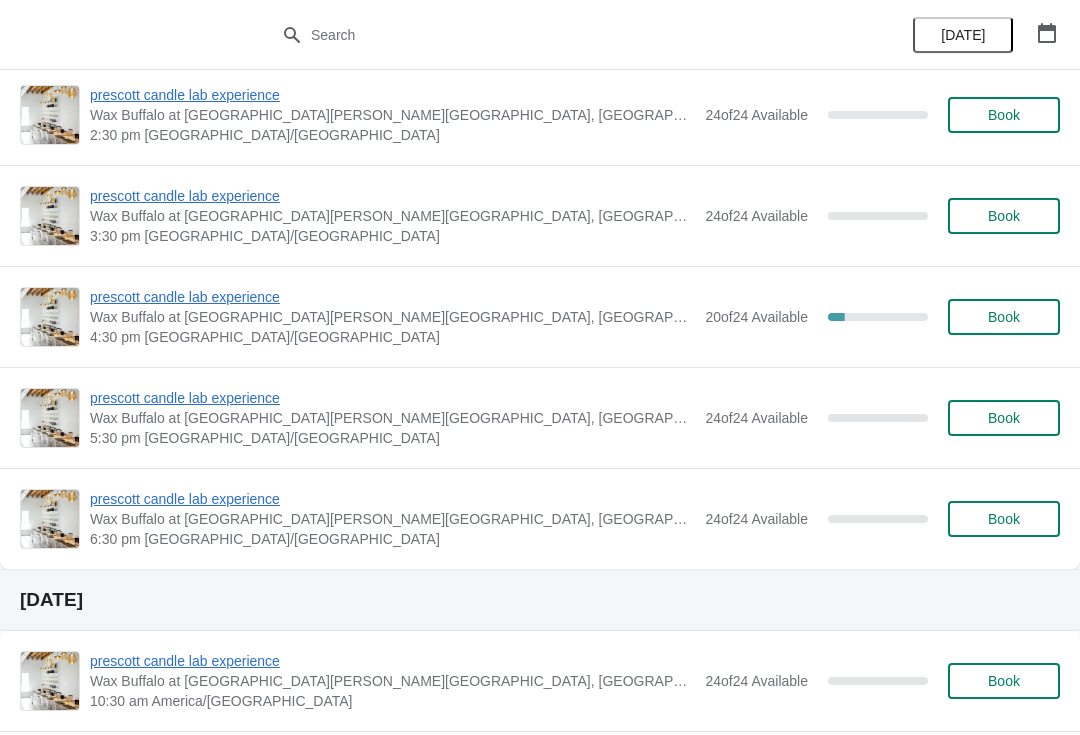 click on "prescott candle lab experience" at bounding box center (392, 297) 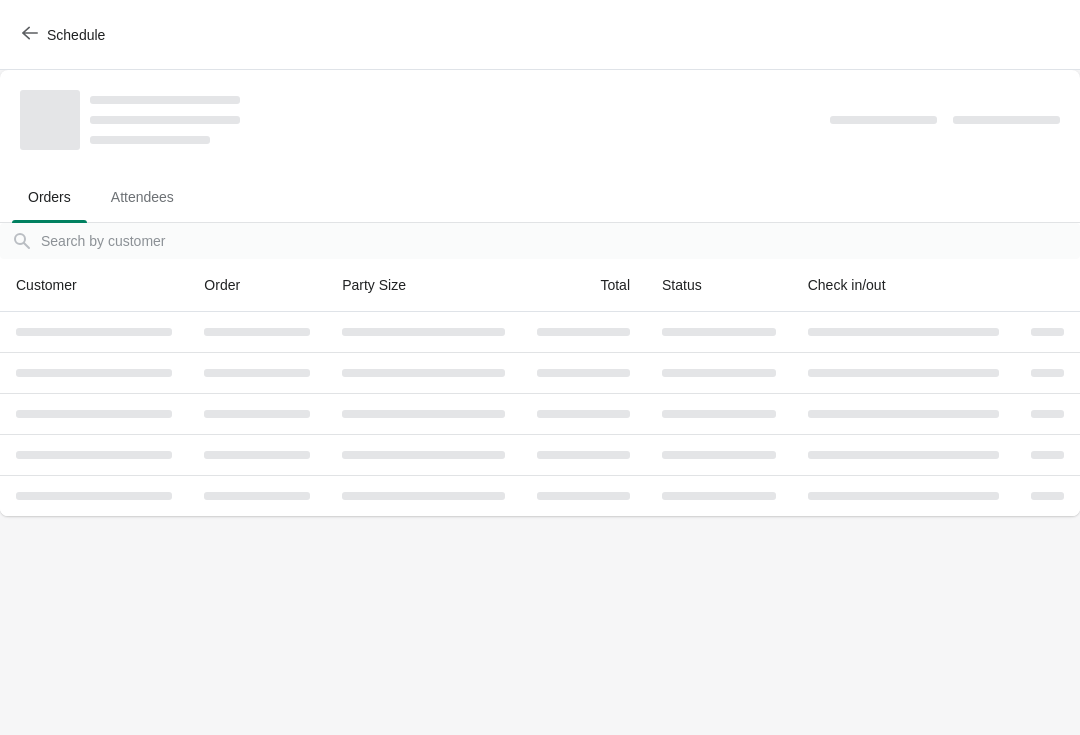 scroll, scrollTop: 0, scrollLeft: 0, axis: both 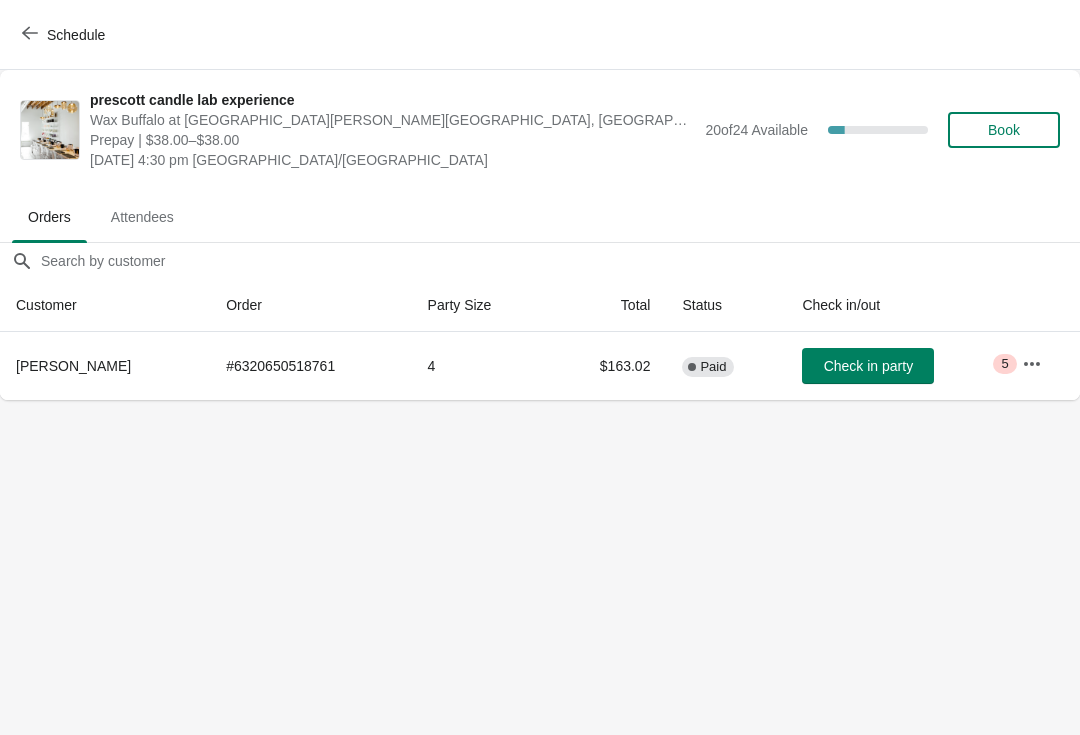 click 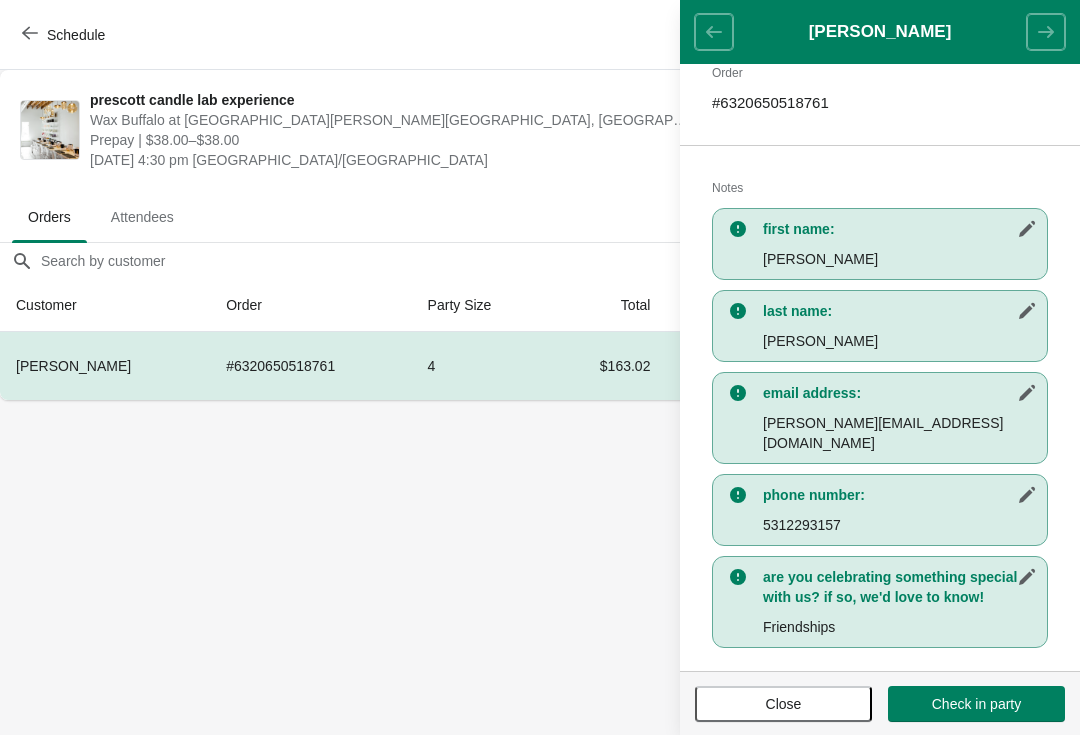 scroll, scrollTop: 327, scrollLeft: 0, axis: vertical 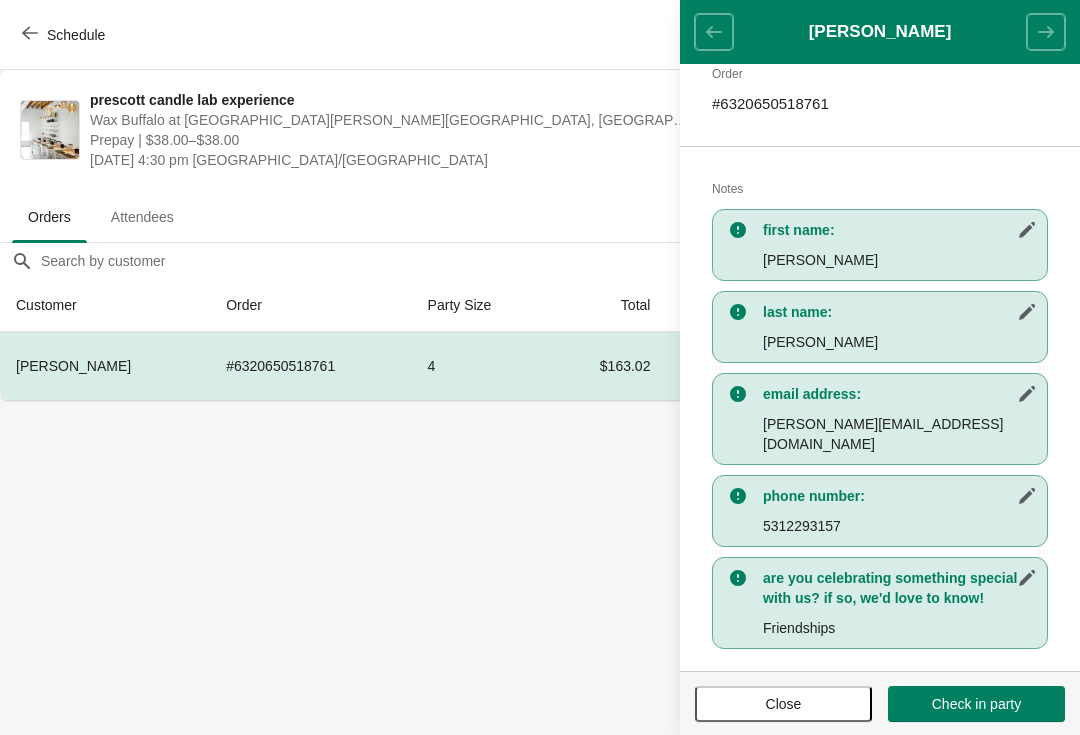 click on "Close" at bounding box center (783, 704) 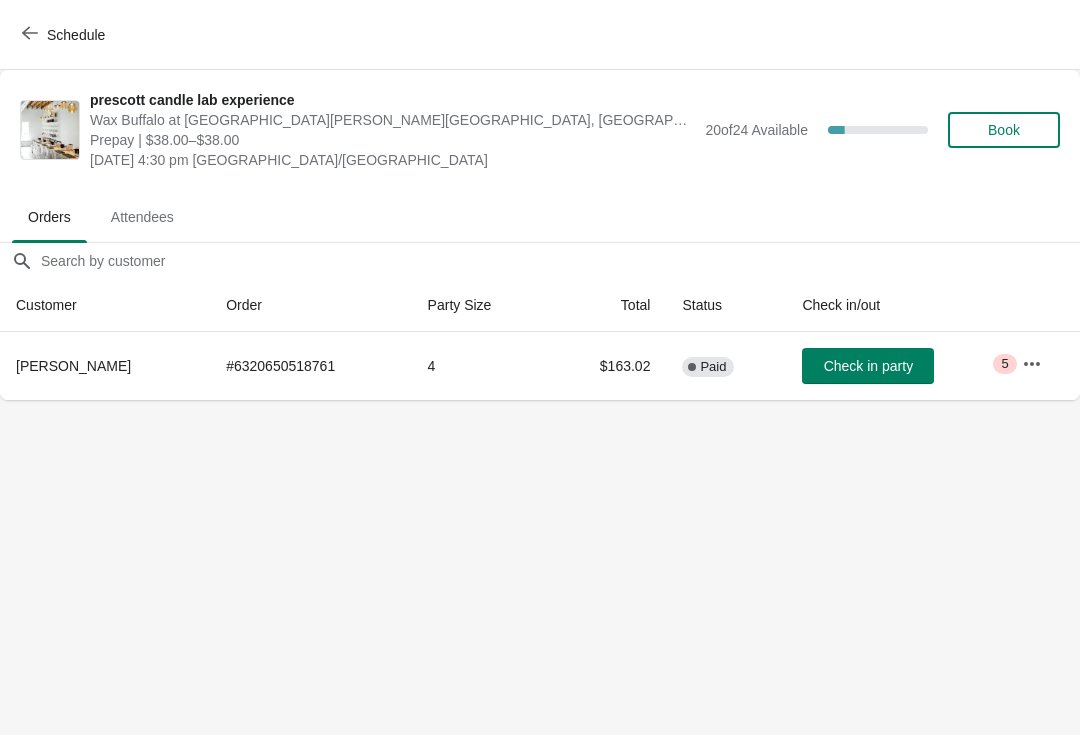 click on "Schedule" at bounding box center (76, 35) 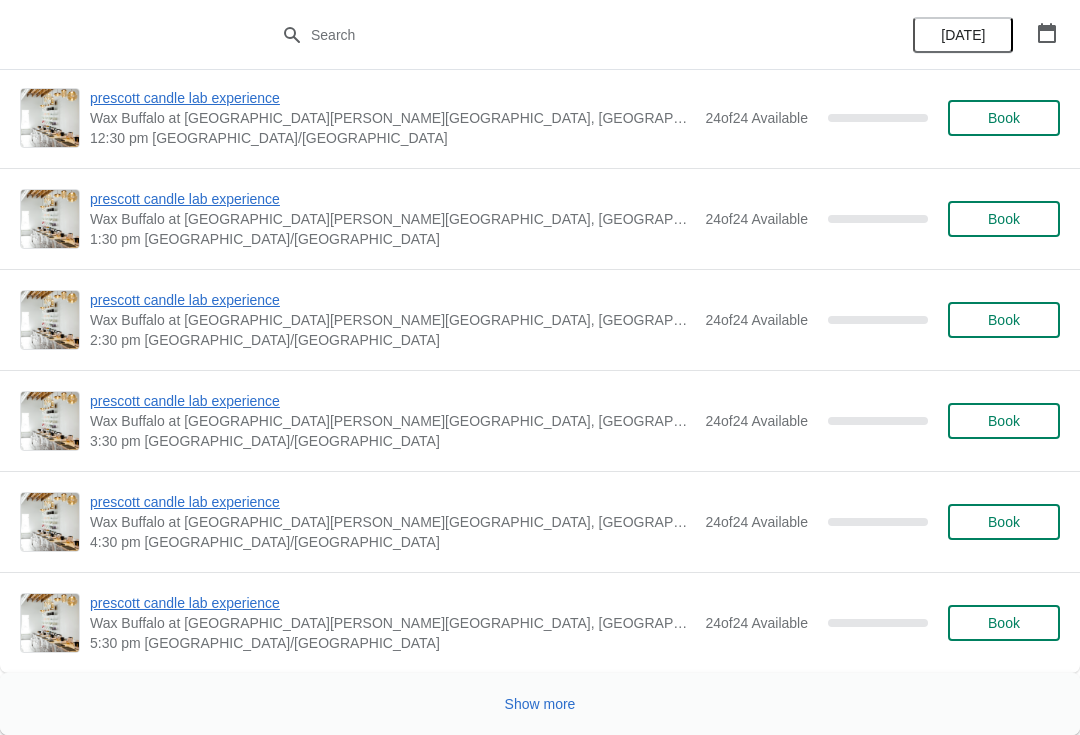 scroll, scrollTop: 7715, scrollLeft: 0, axis: vertical 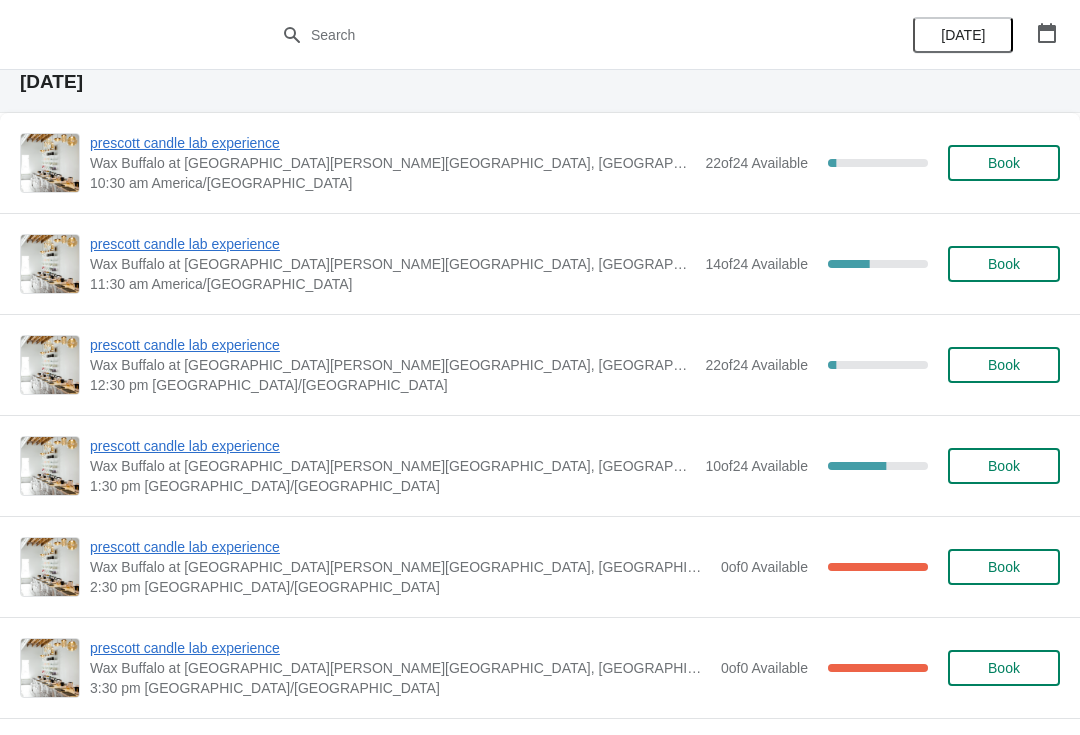click on "Book" at bounding box center (1004, 365) 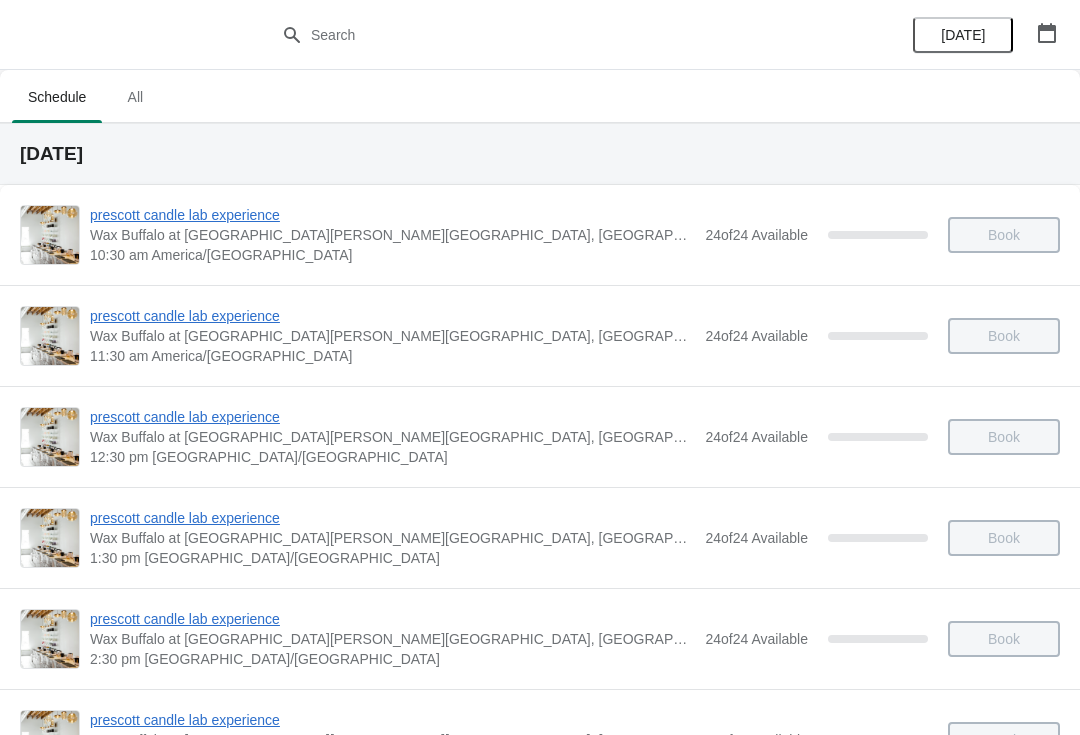 scroll, scrollTop: 1244, scrollLeft: 0, axis: vertical 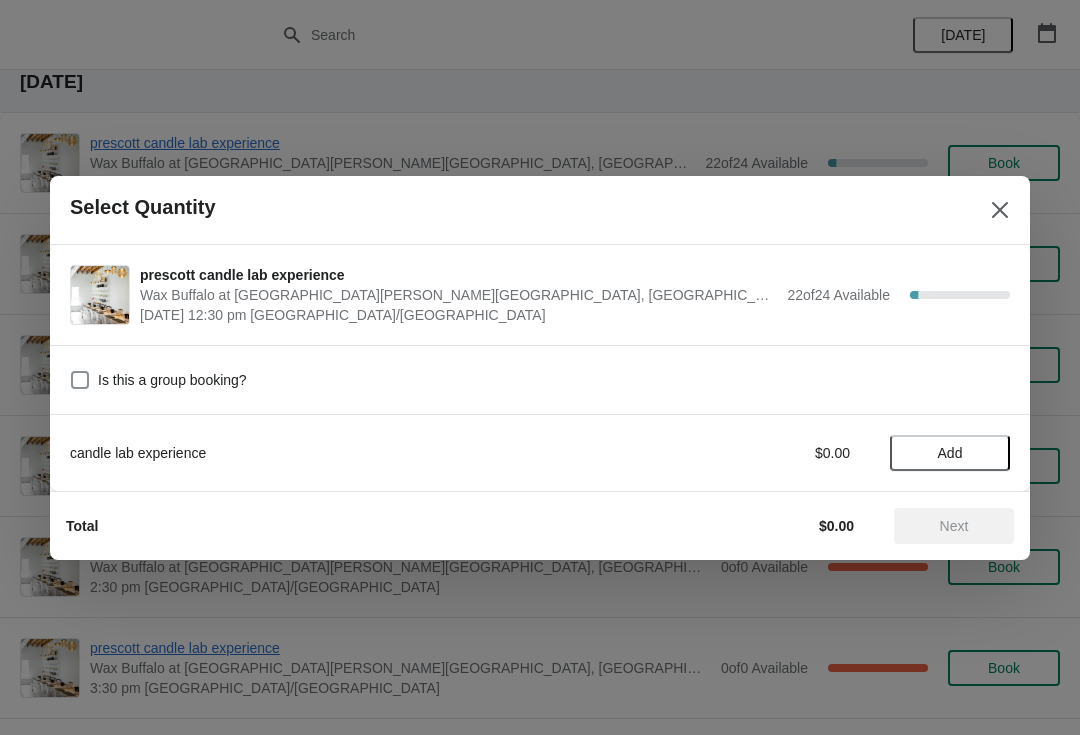 click on "Add" at bounding box center [950, 453] 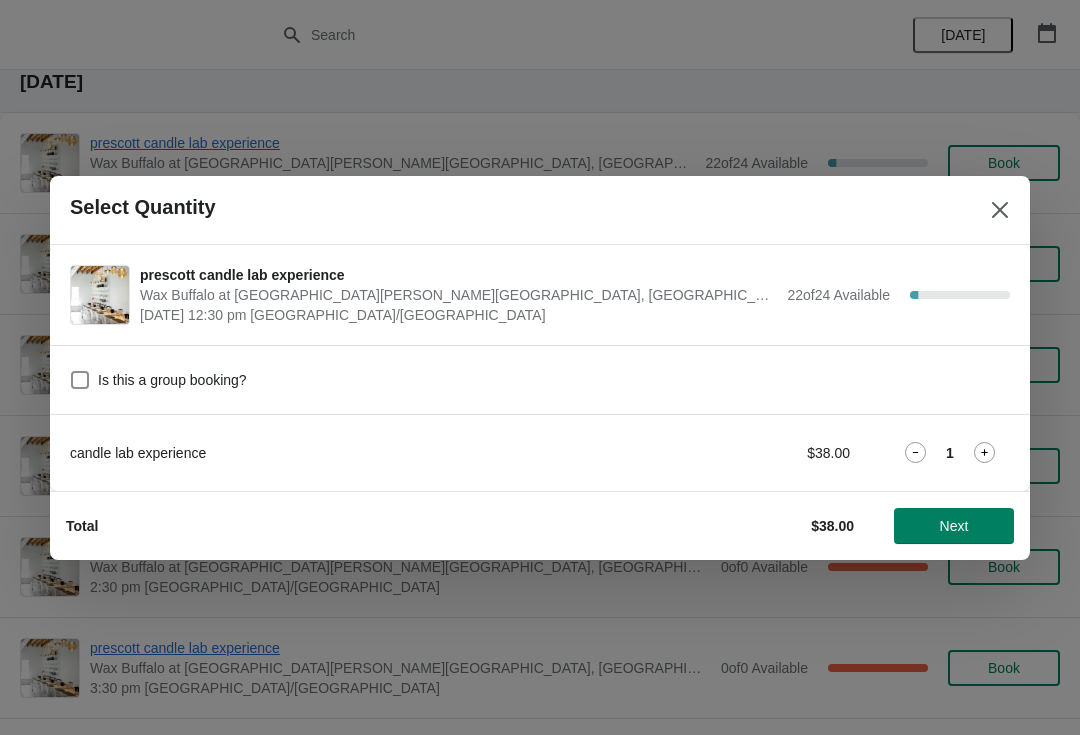 click on "candle lab experience $38.00 1" at bounding box center (540, 443) 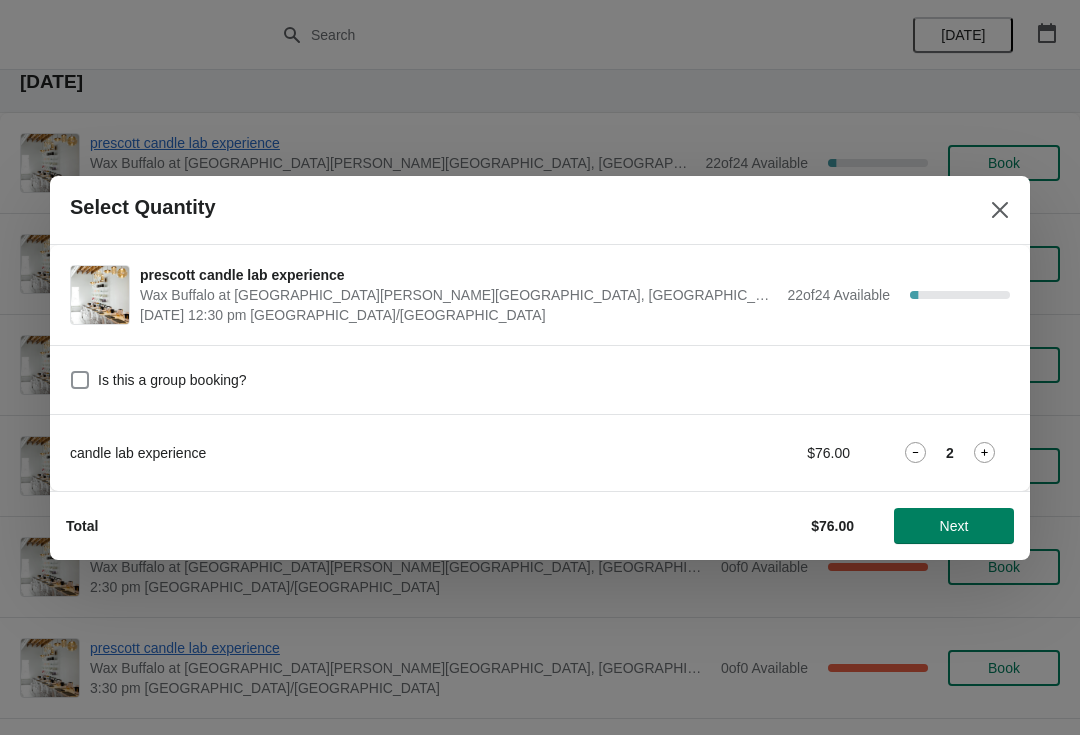 click 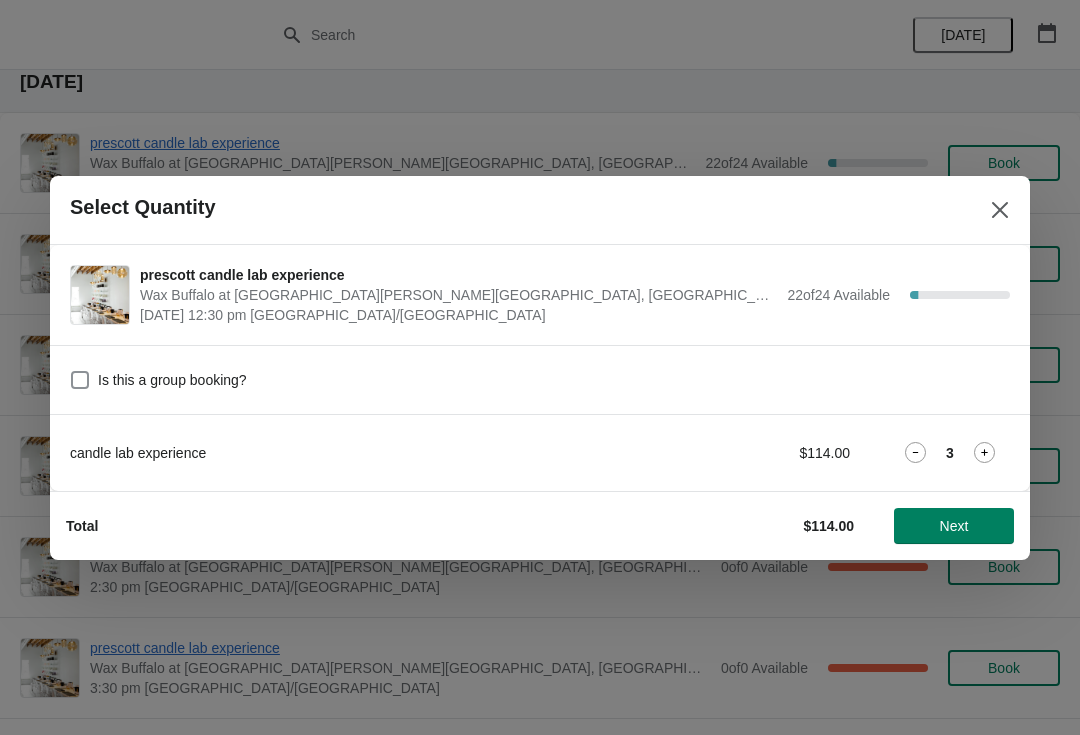 click 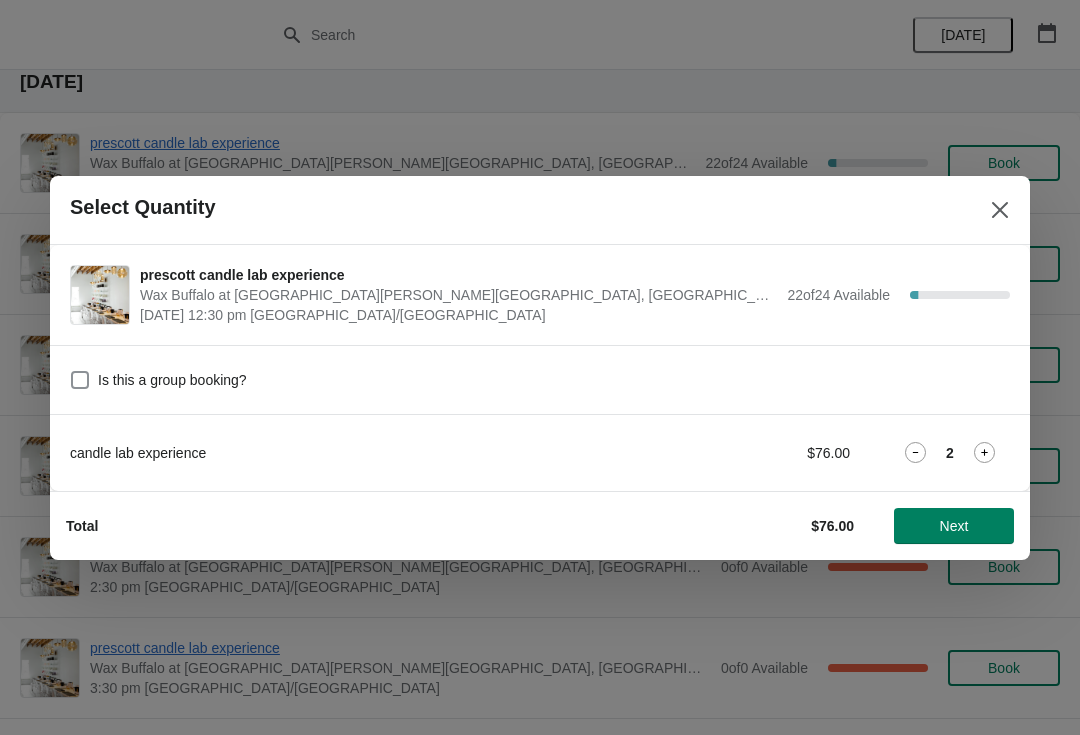 click on "Next" at bounding box center [954, 526] 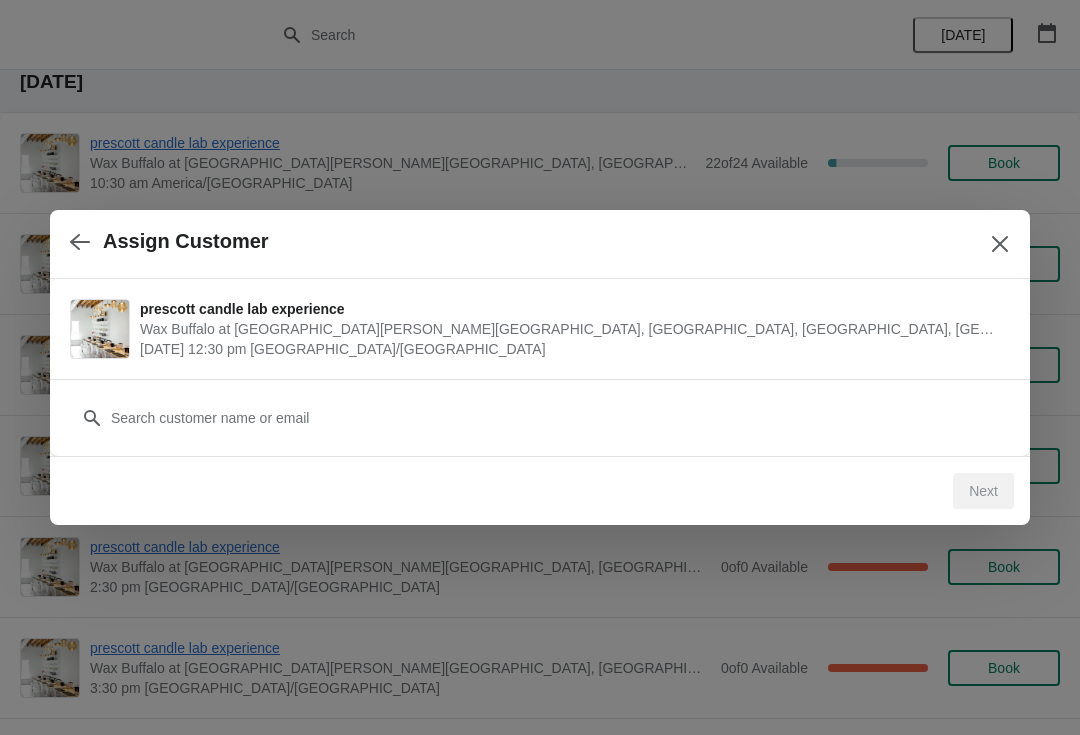 click on "Next" at bounding box center [983, 491] 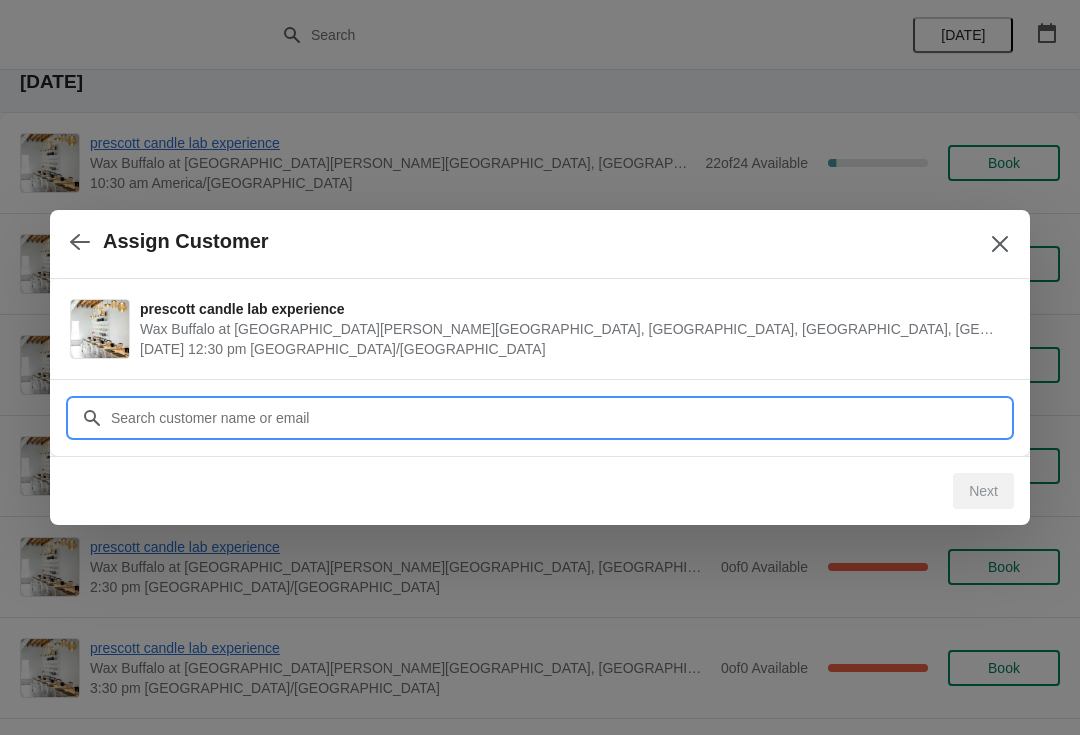 click on "Customer" at bounding box center (560, 418) 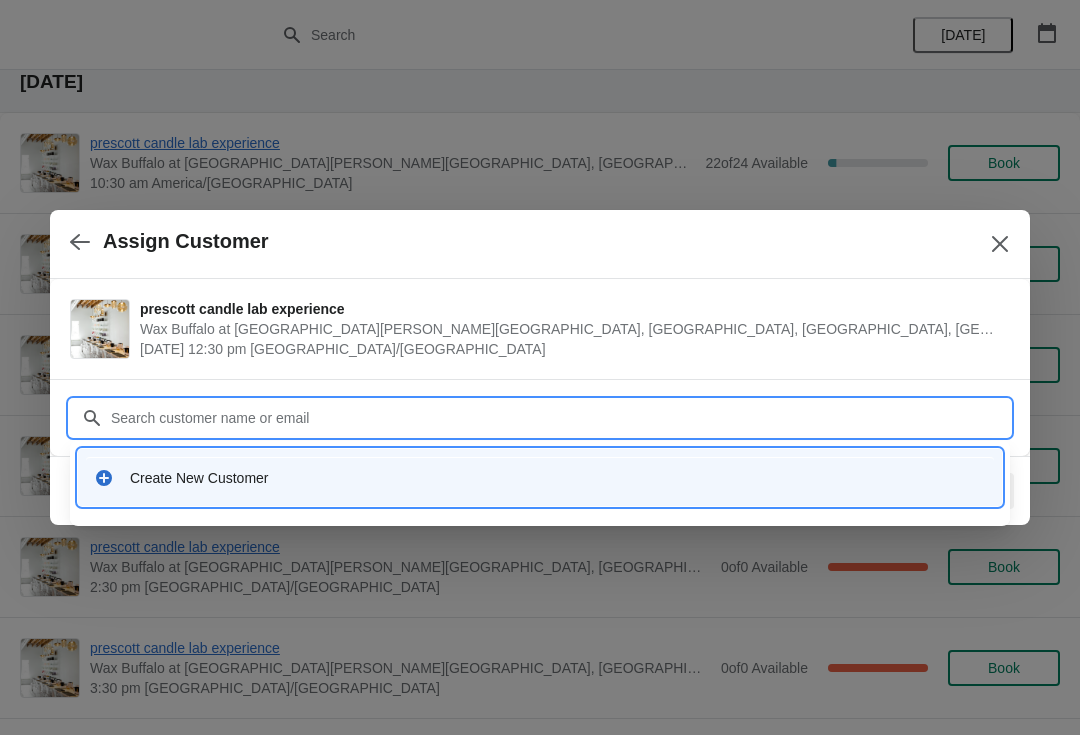 click on "Create New Customer" at bounding box center (558, 478) 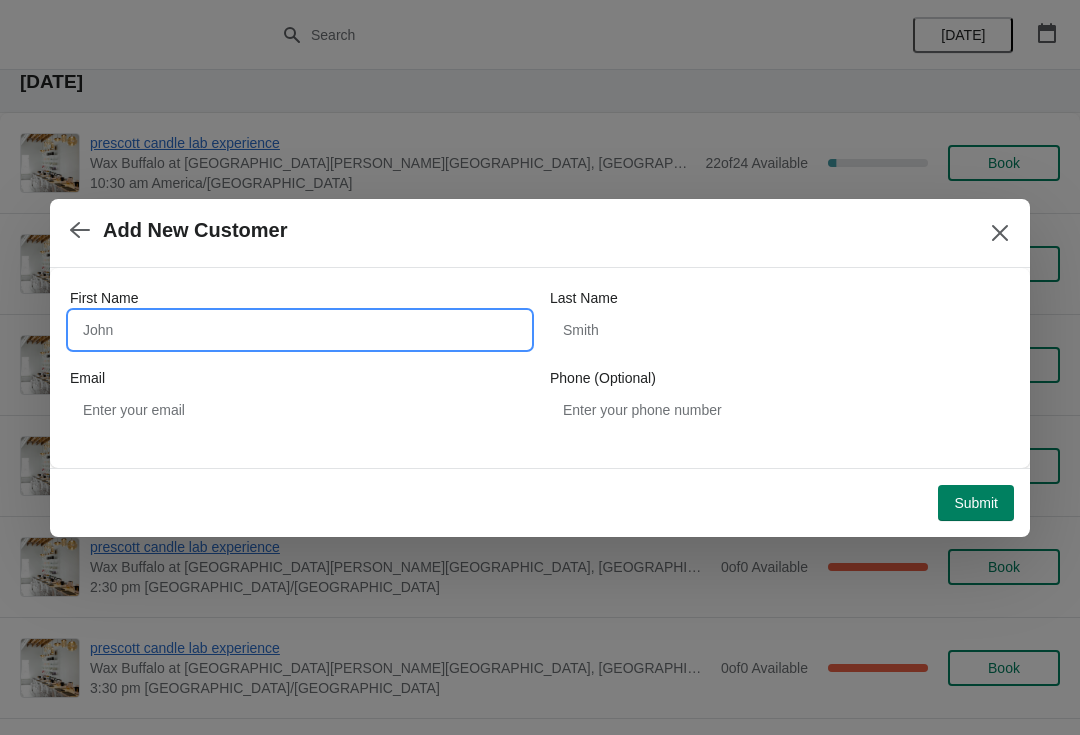 click on "First Name" at bounding box center [300, 330] 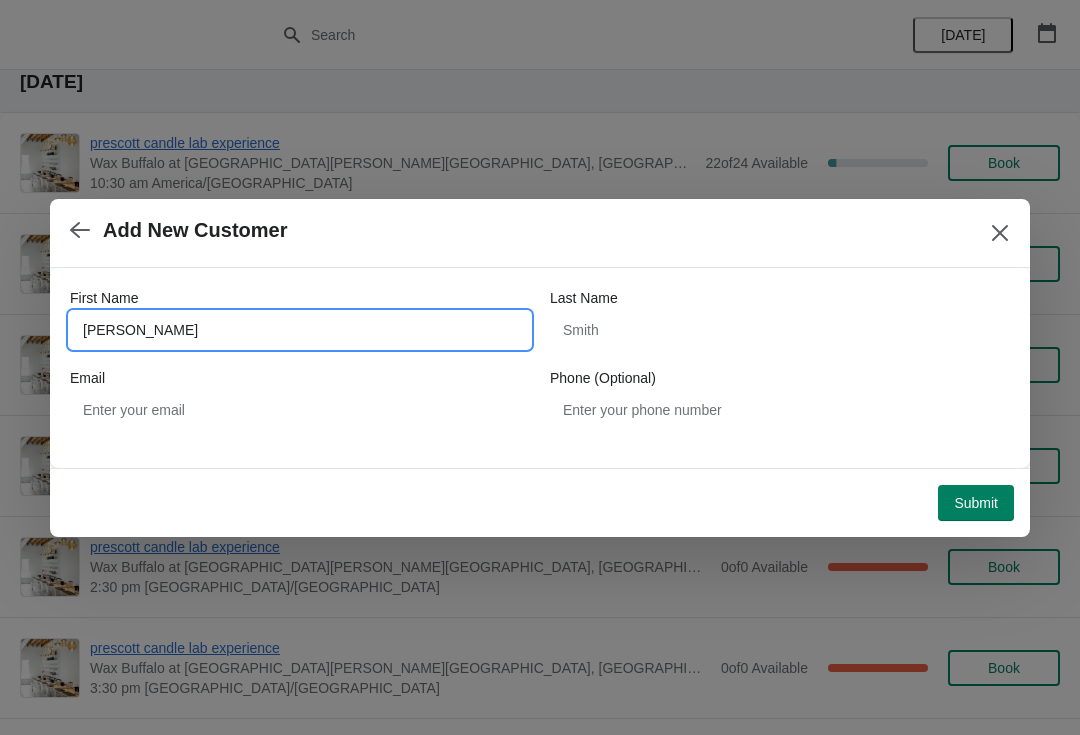 type on "[PERSON_NAME]" 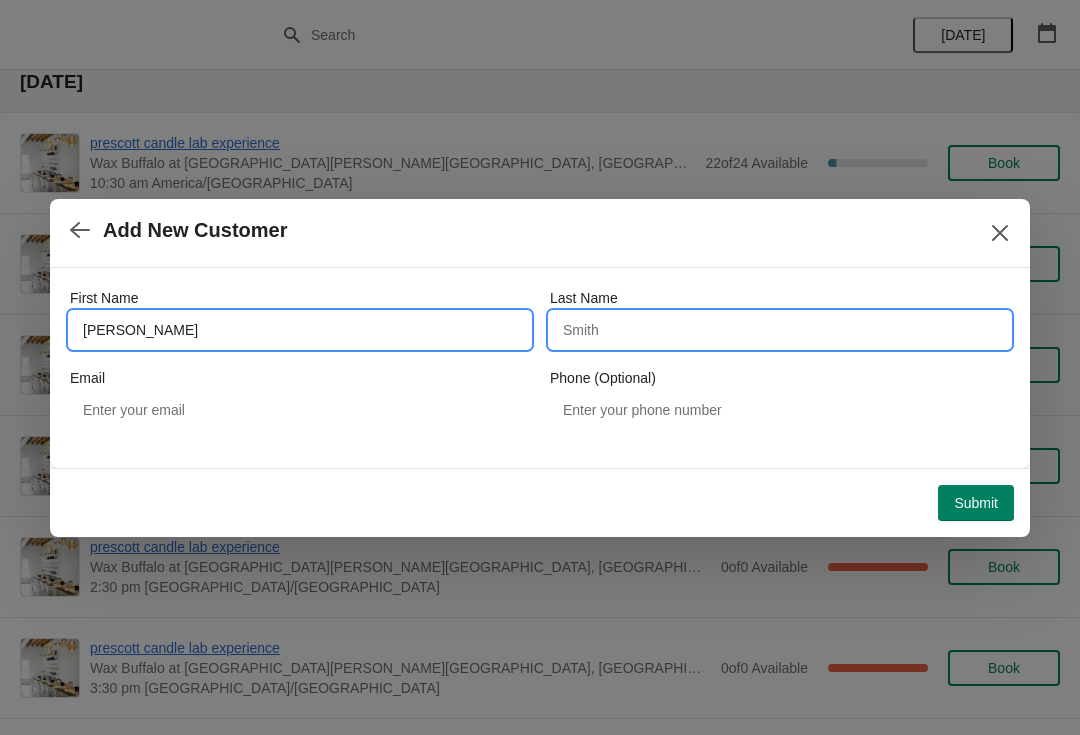 click on "Last Name" at bounding box center [780, 330] 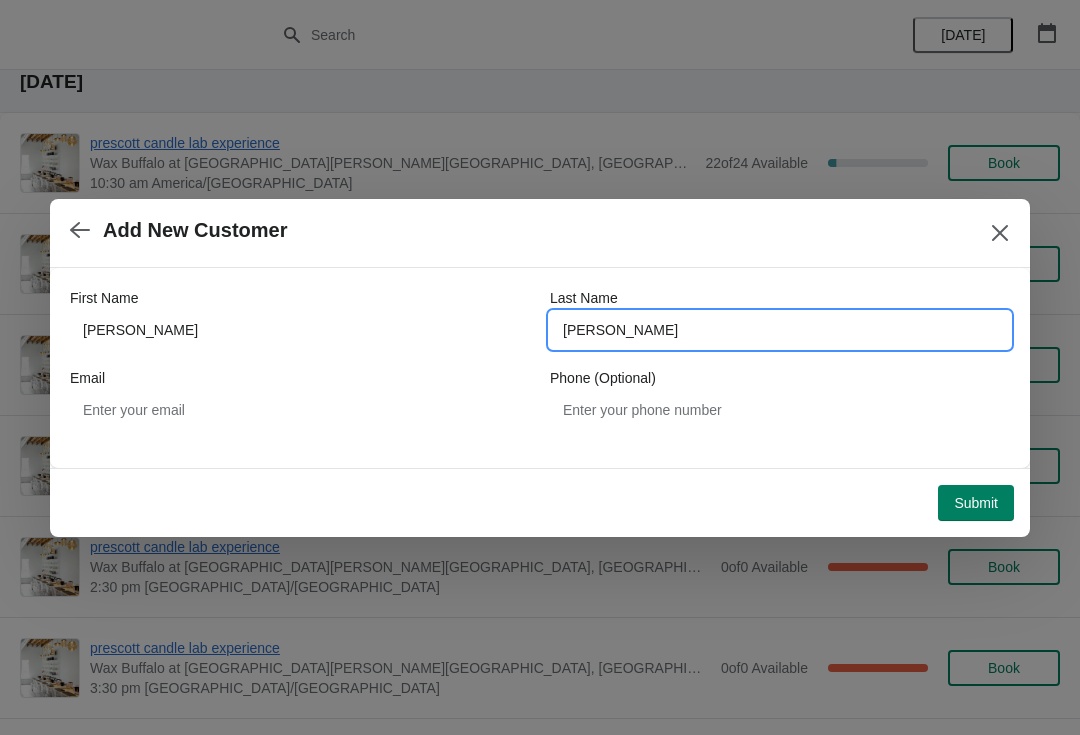 type on "[PERSON_NAME]" 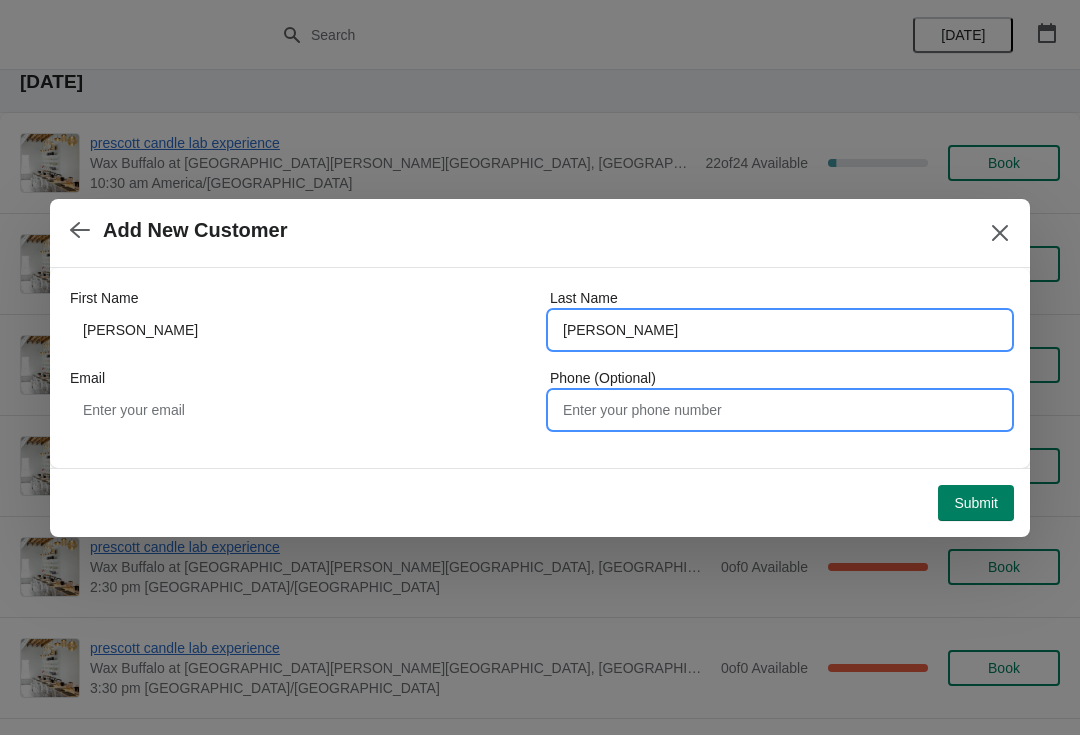 click on "Phone (Optional)" at bounding box center [780, 410] 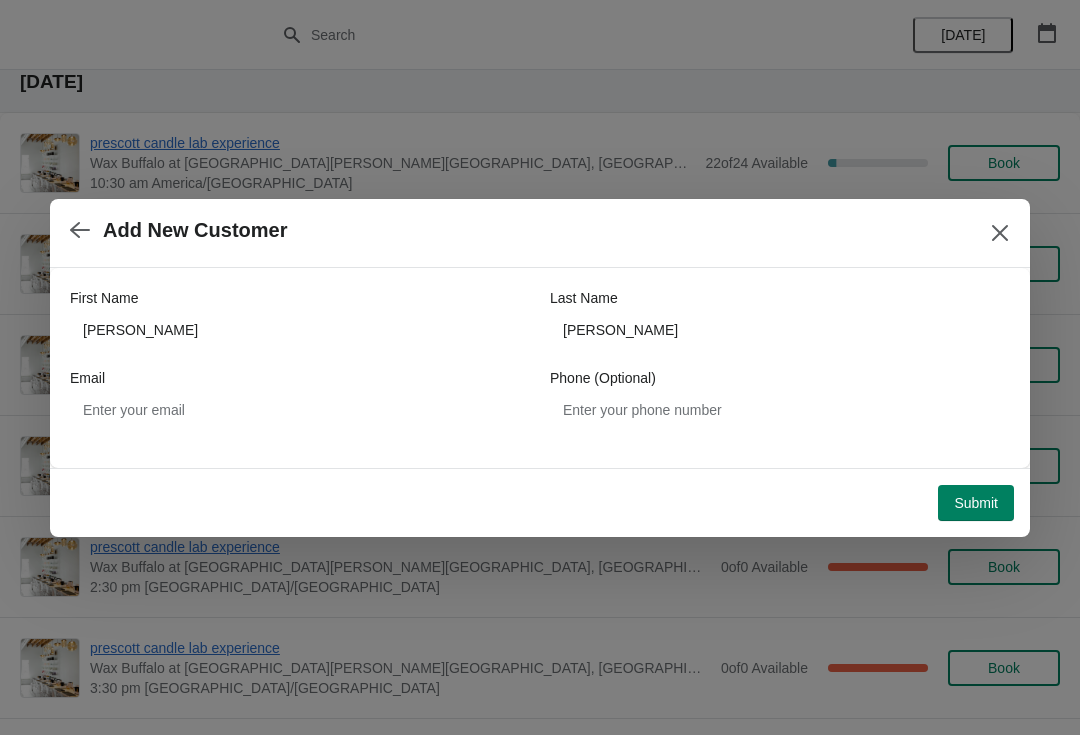 click on "Submit" at bounding box center [976, 503] 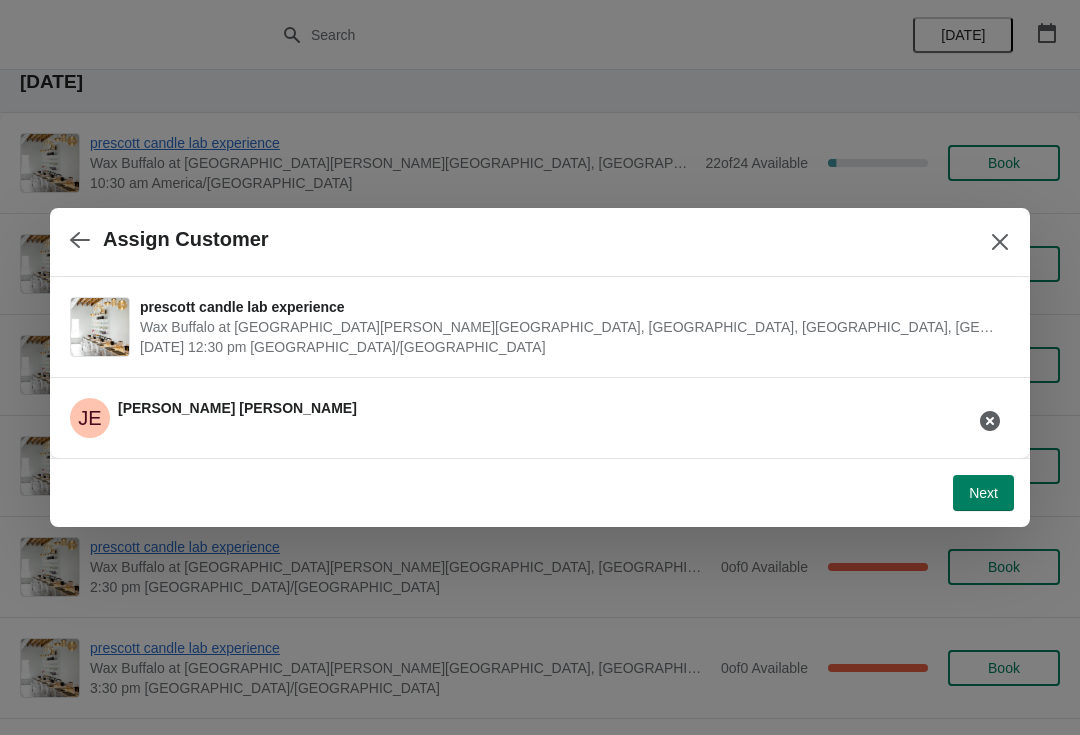 click on "Next" at bounding box center [983, 493] 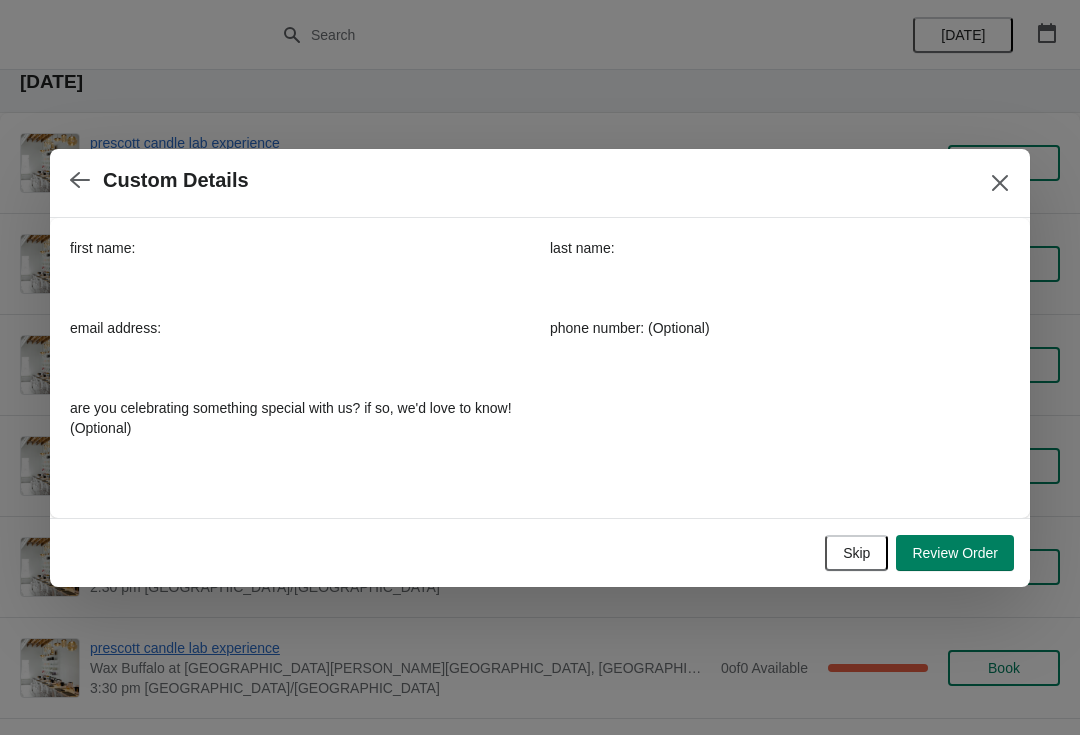 click on "Skip" at bounding box center [856, 553] 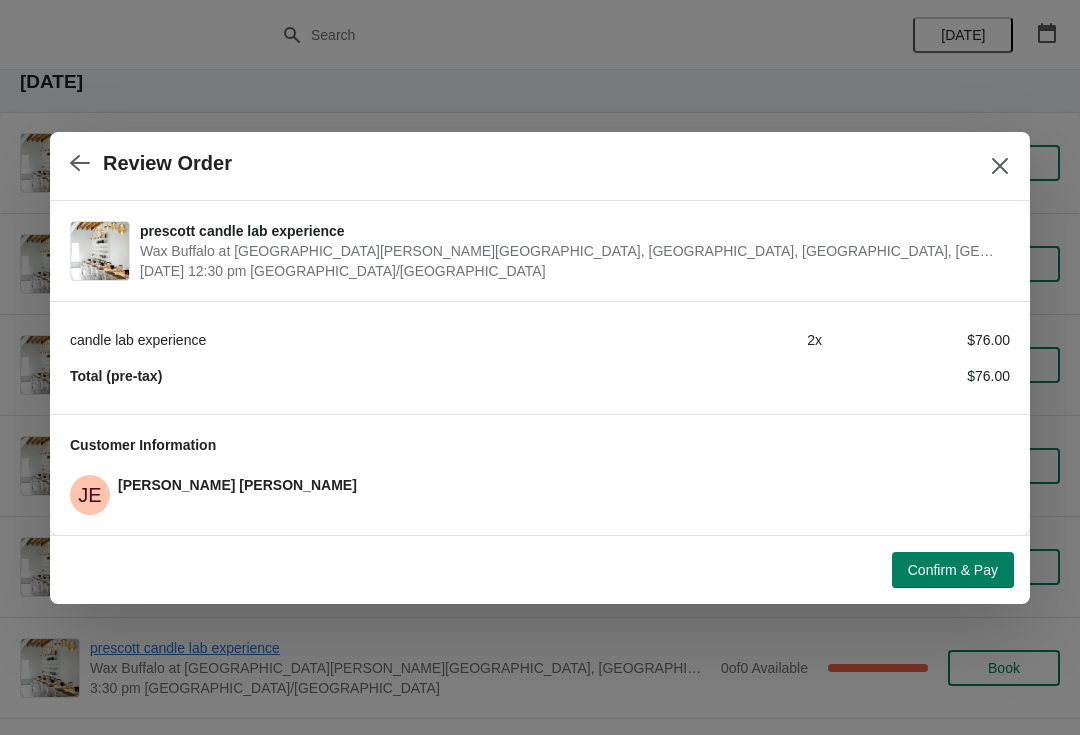 click 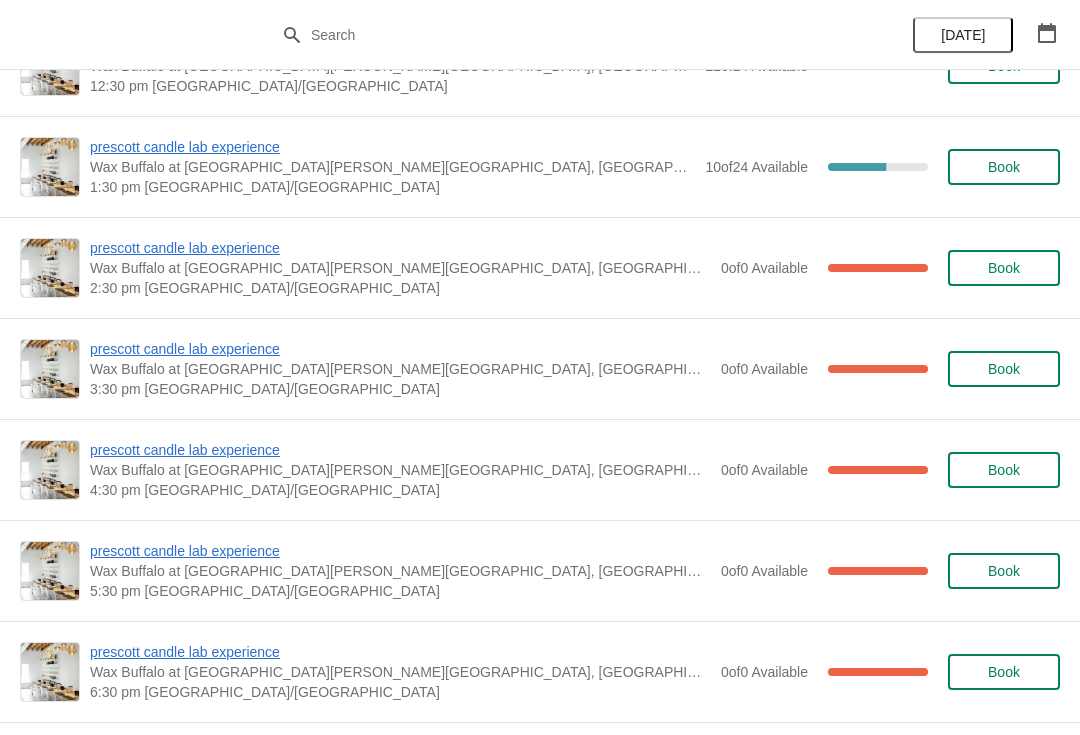 scroll, scrollTop: 1547, scrollLeft: 0, axis: vertical 